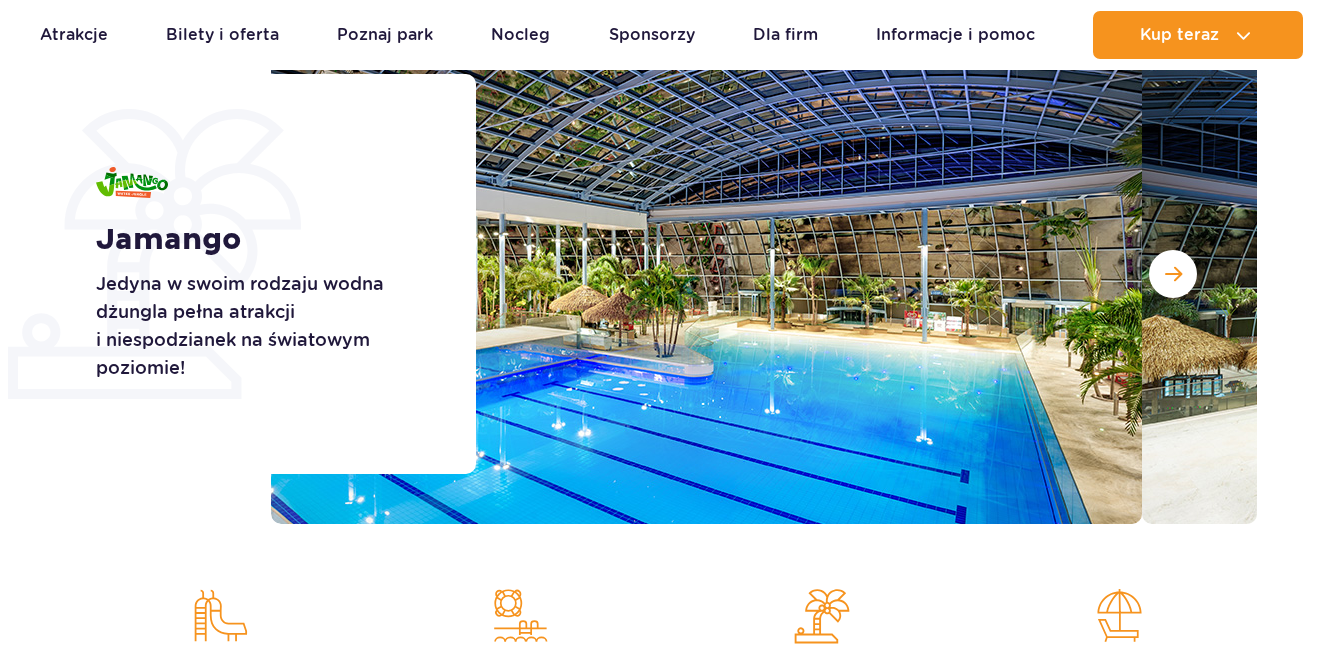 scroll, scrollTop: 300, scrollLeft: 0, axis: vertical 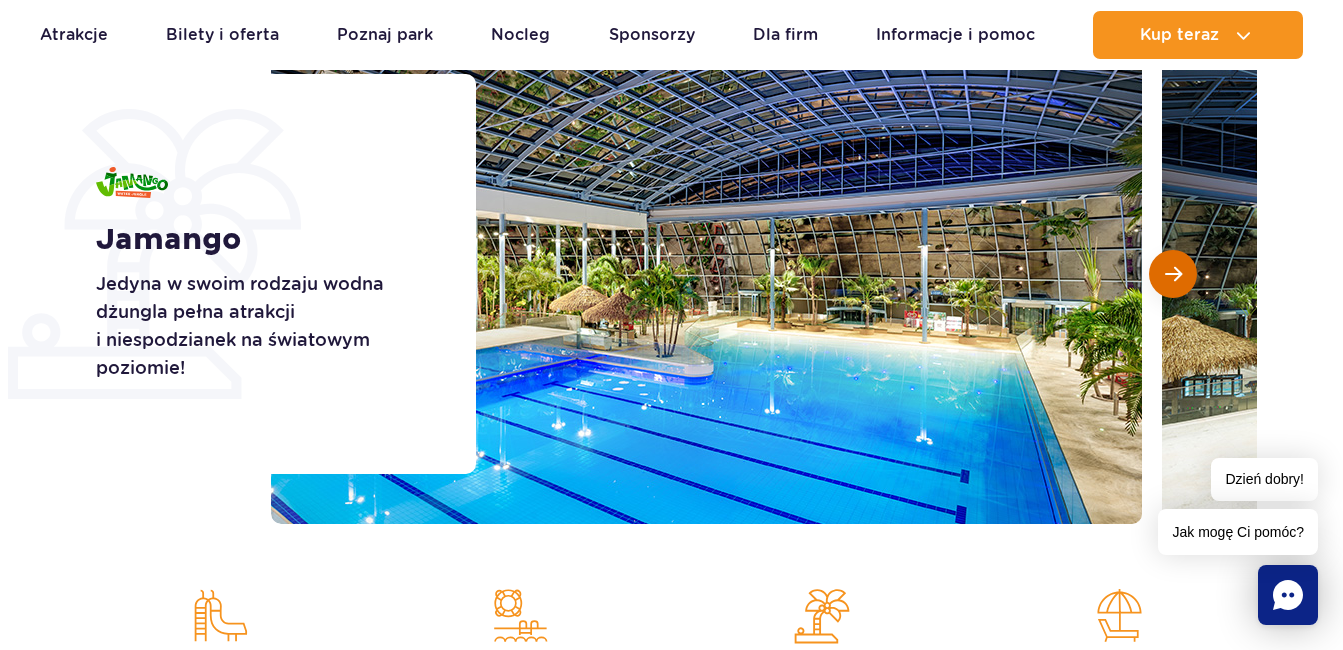 click at bounding box center [1173, 274] 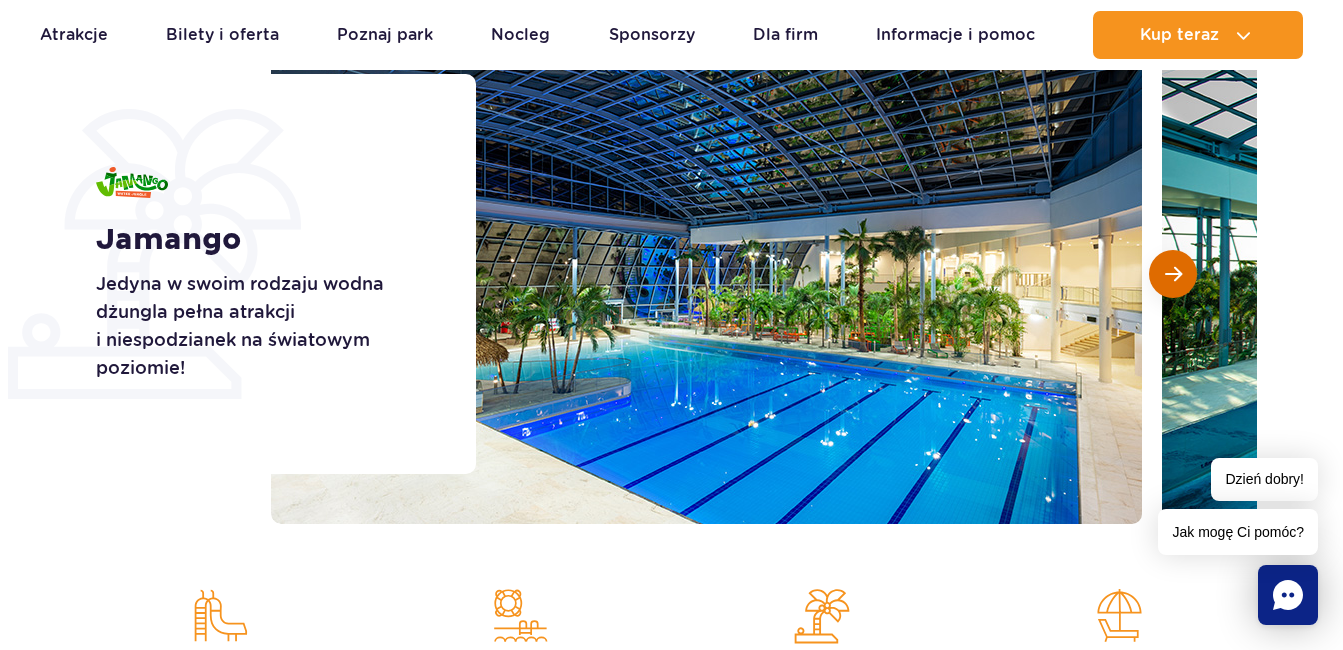click at bounding box center [1173, 274] 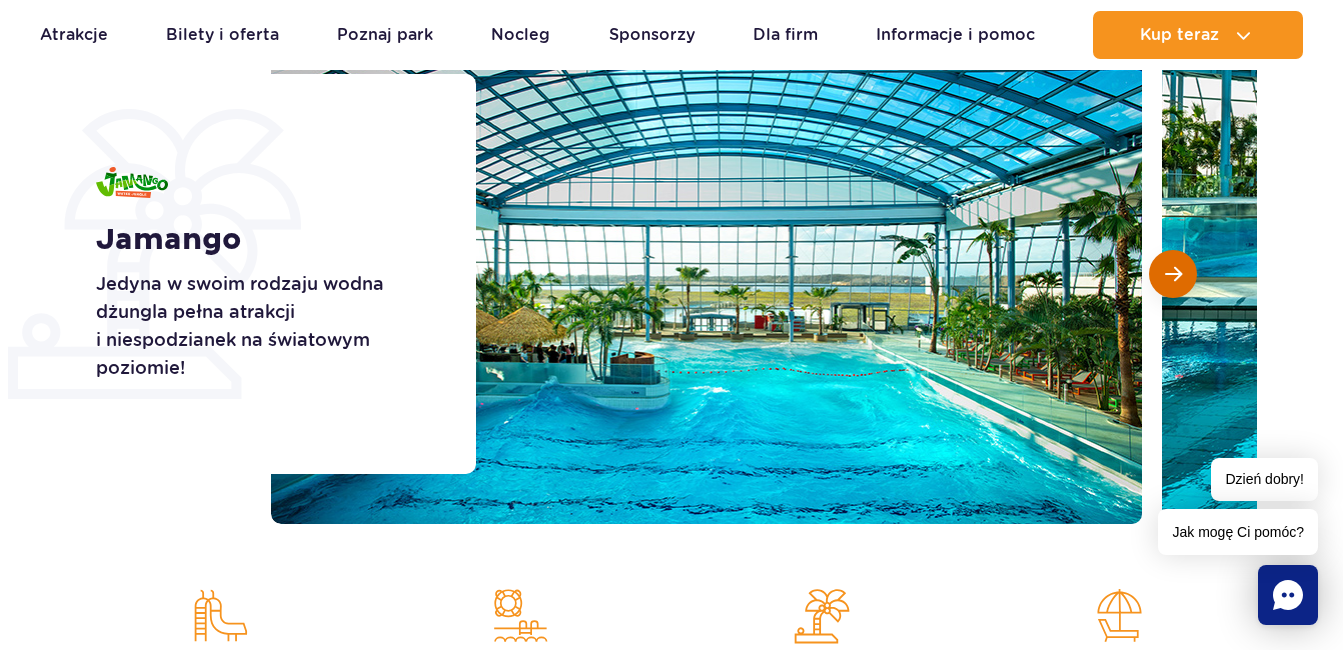 click at bounding box center (1173, 274) 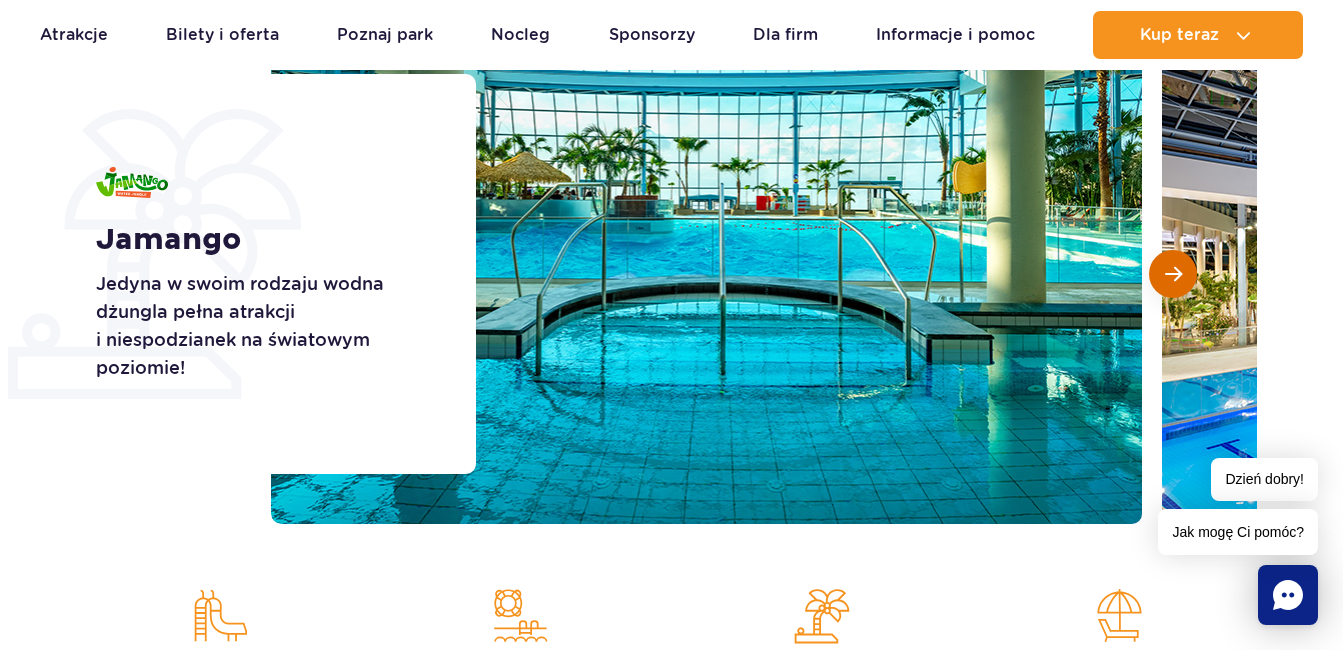 click at bounding box center (1173, 274) 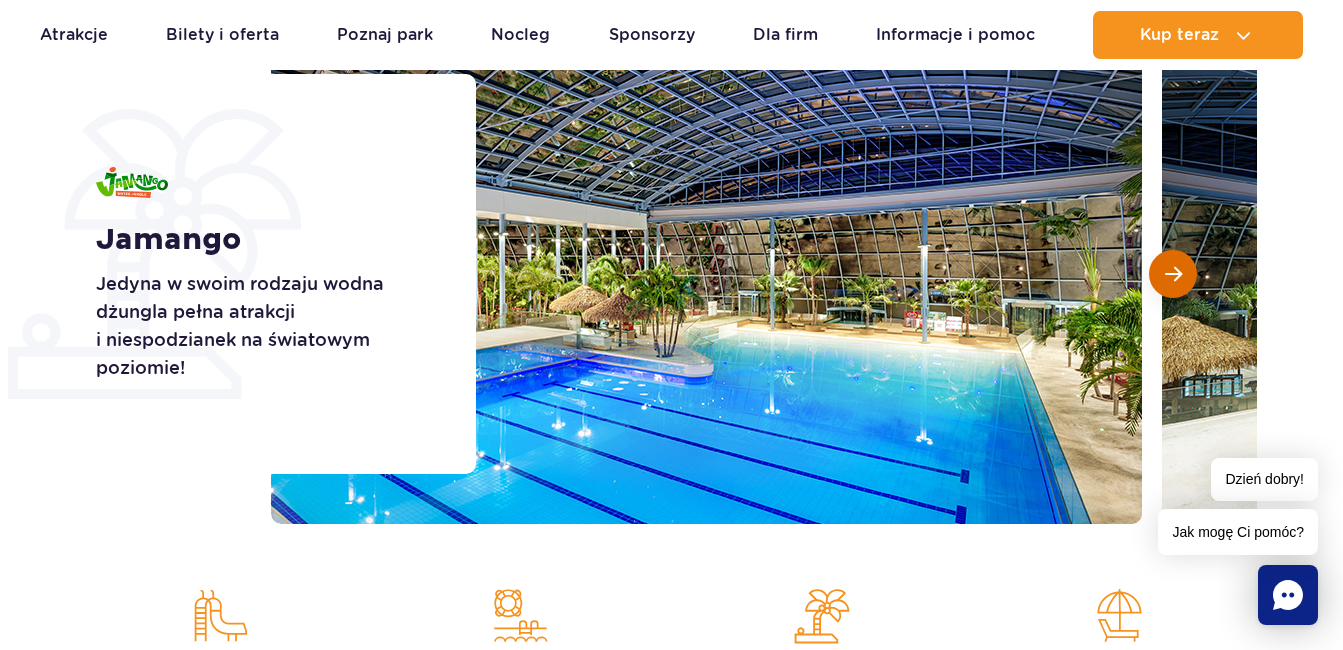 click at bounding box center [1173, 274] 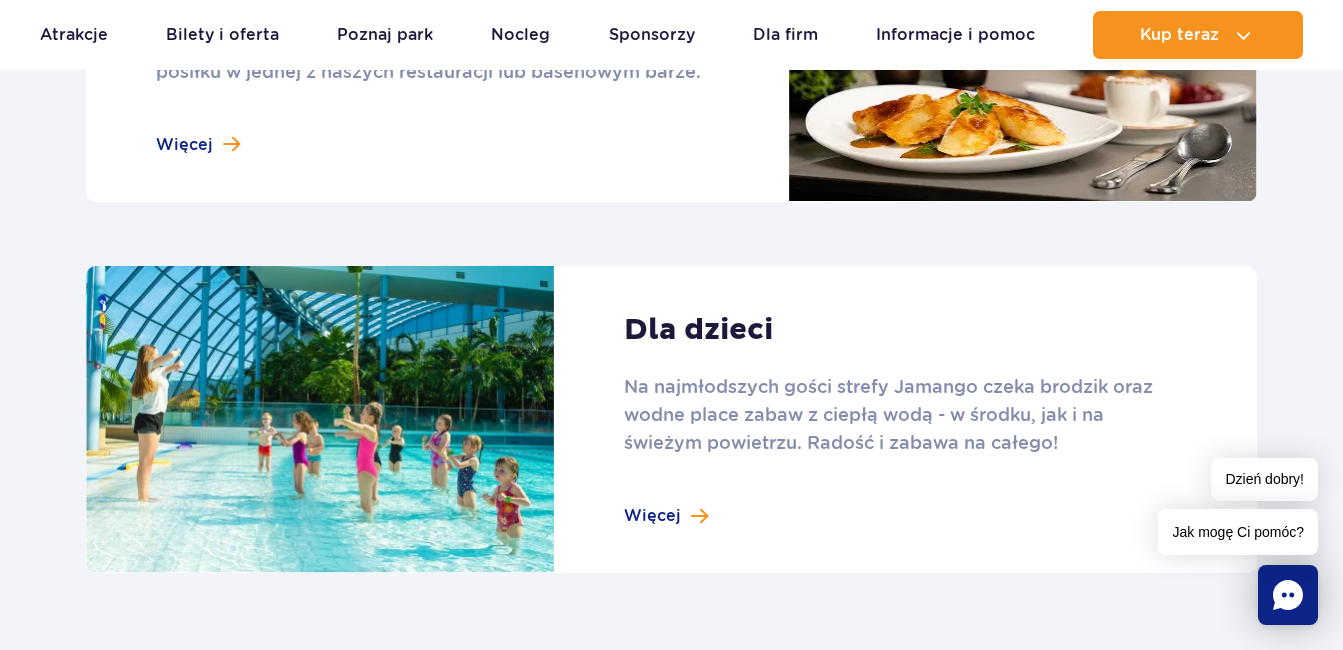 scroll, scrollTop: 2400, scrollLeft: 0, axis: vertical 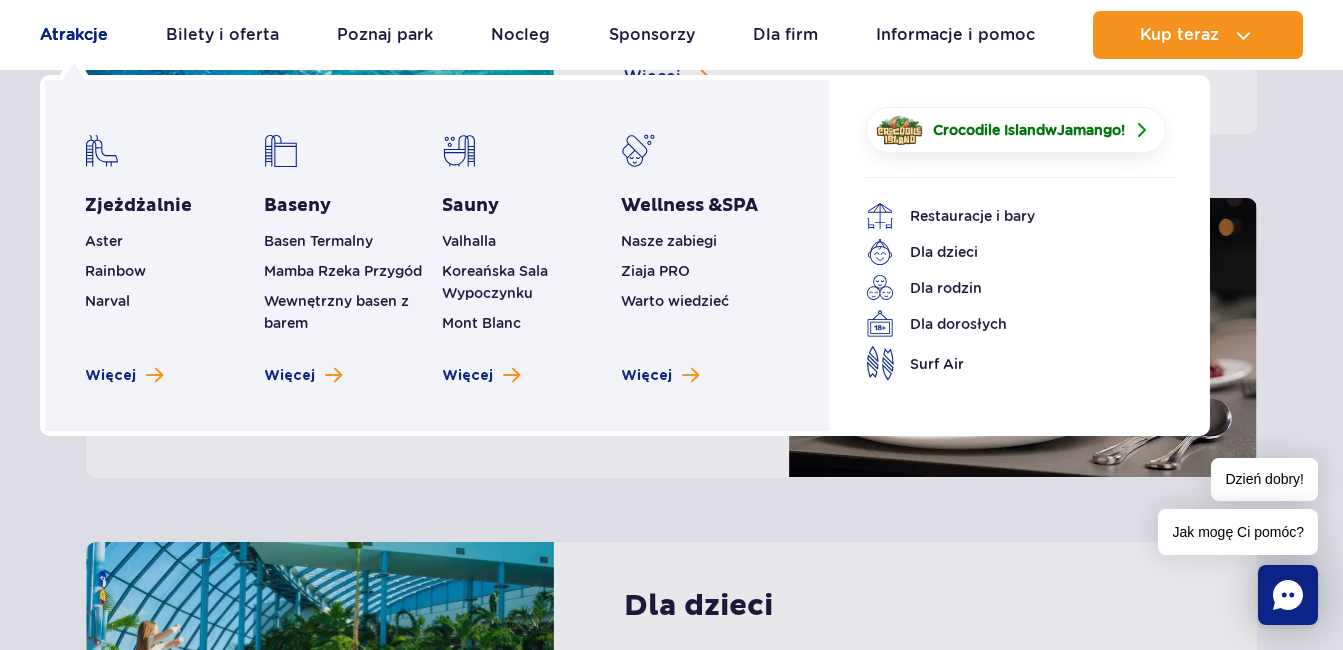click on "Atrakcje" at bounding box center [74, 35] 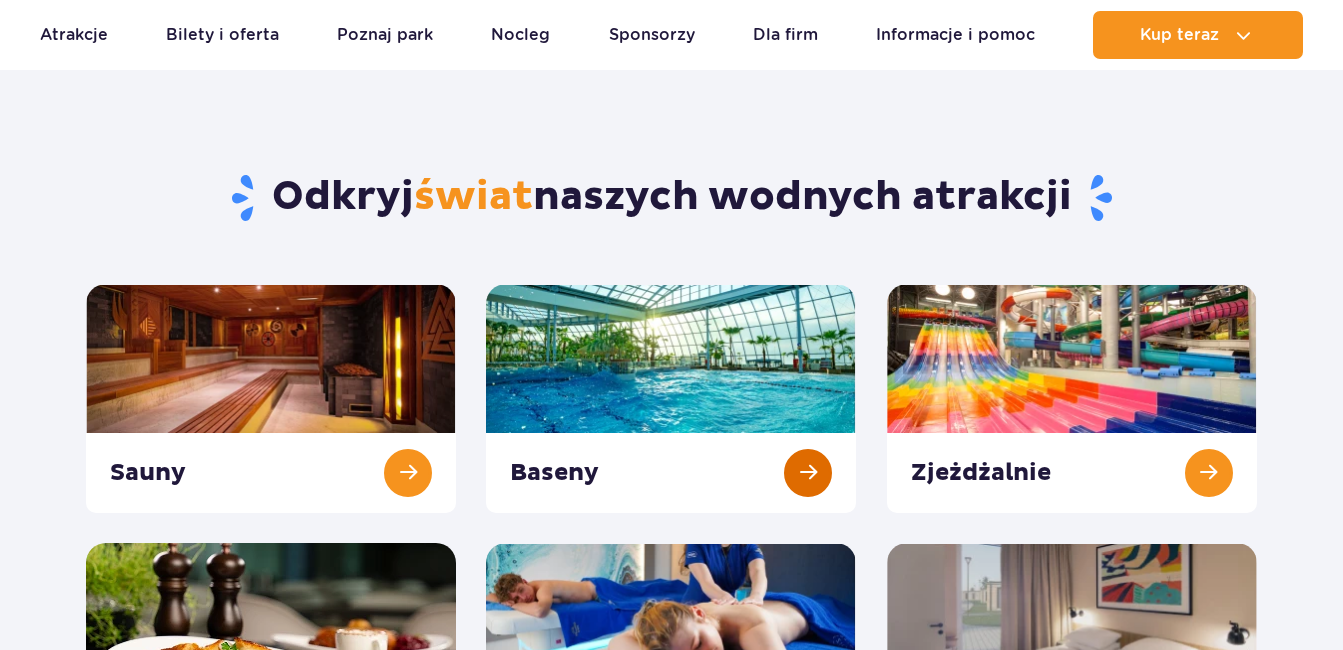 scroll, scrollTop: 100, scrollLeft: 0, axis: vertical 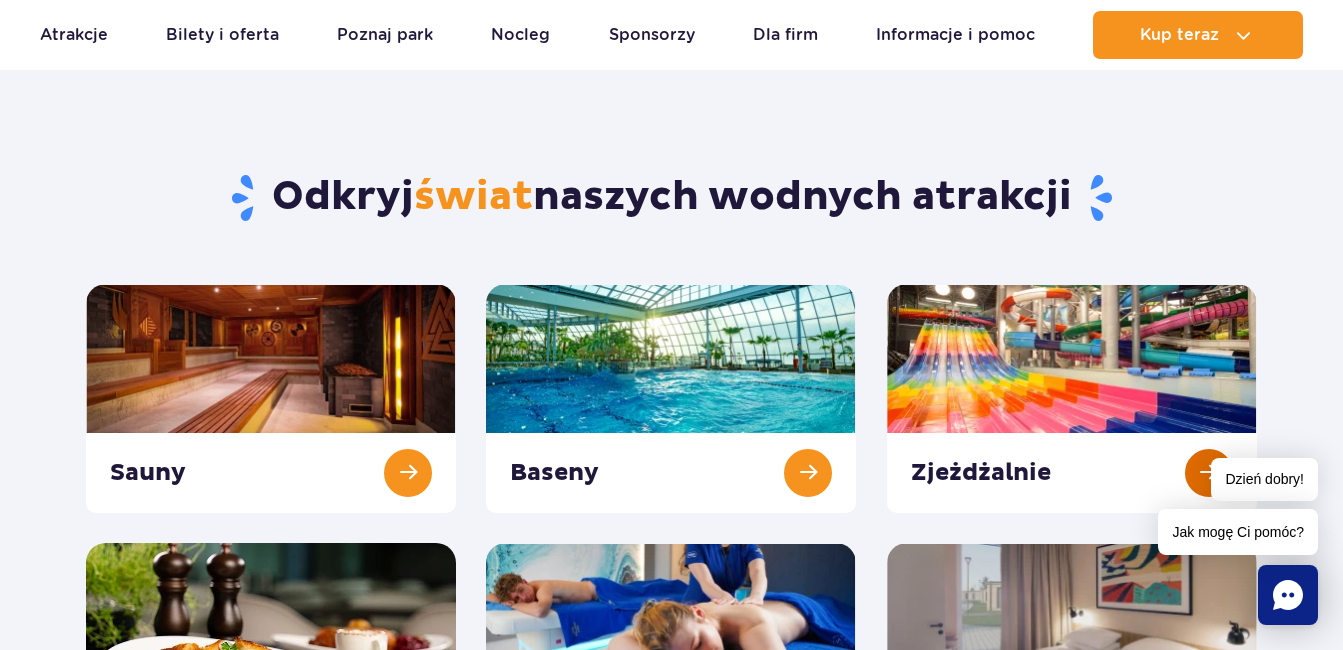 click at bounding box center [1072, 398] 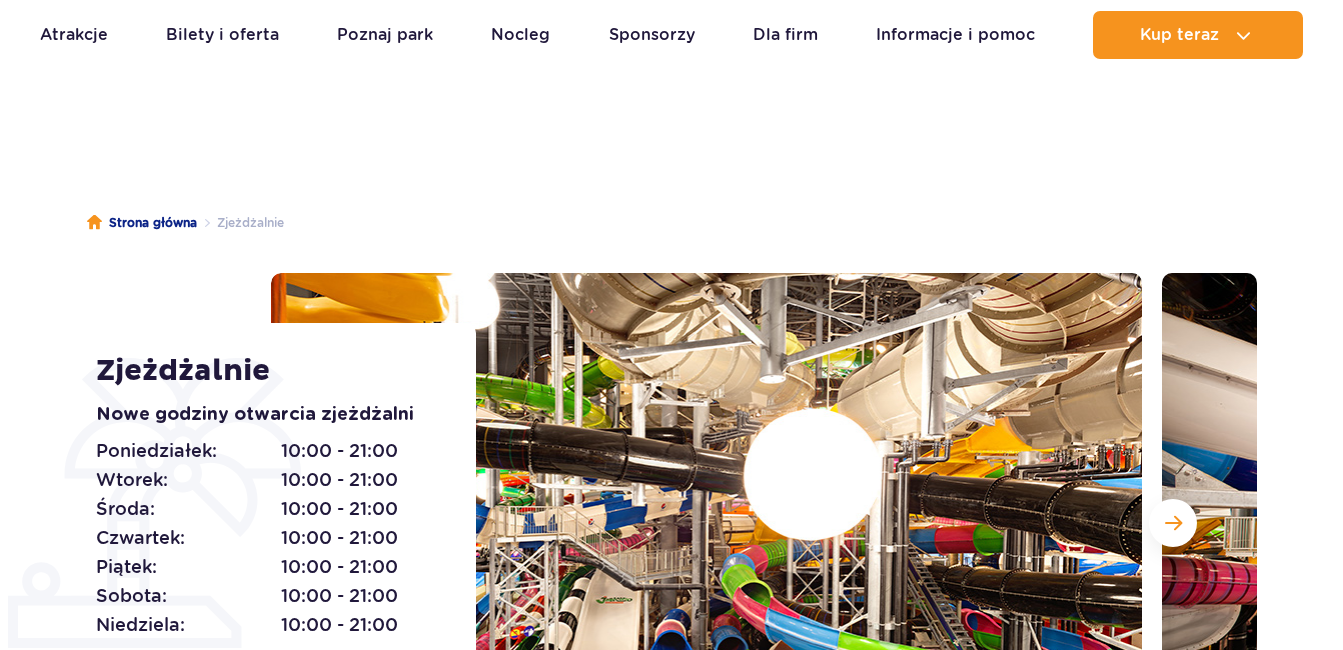 scroll, scrollTop: 200, scrollLeft: 0, axis: vertical 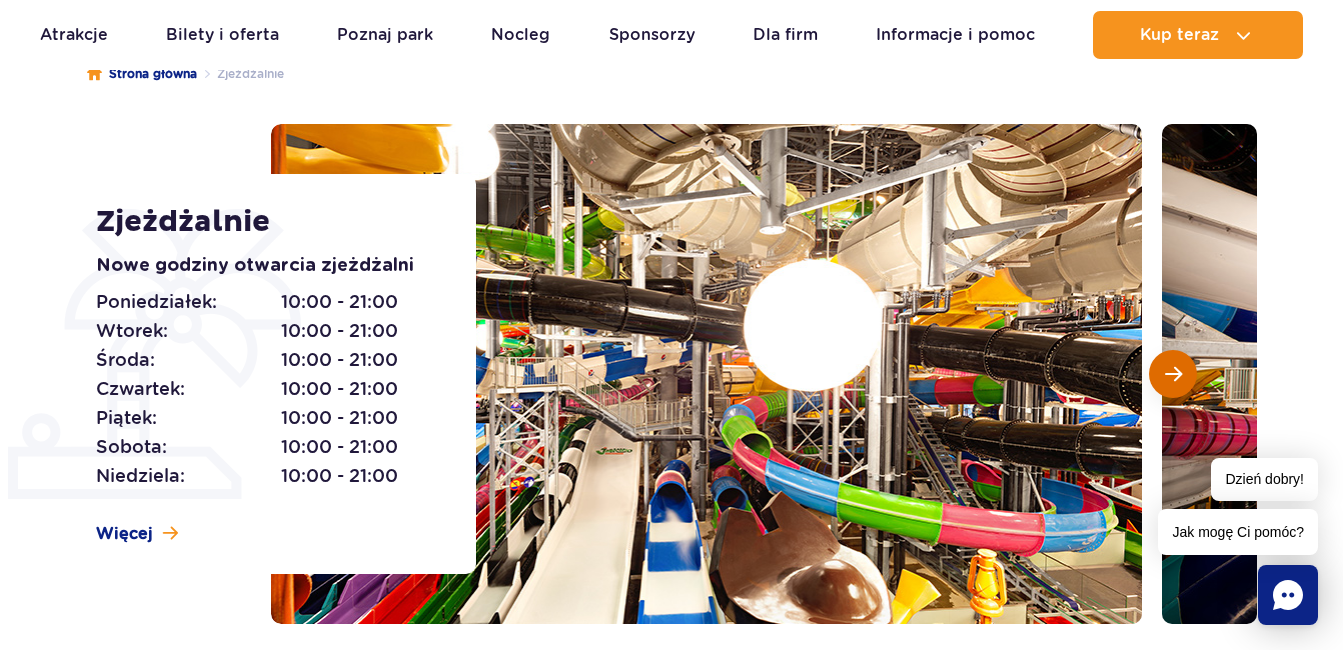 click at bounding box center [1173, 374] 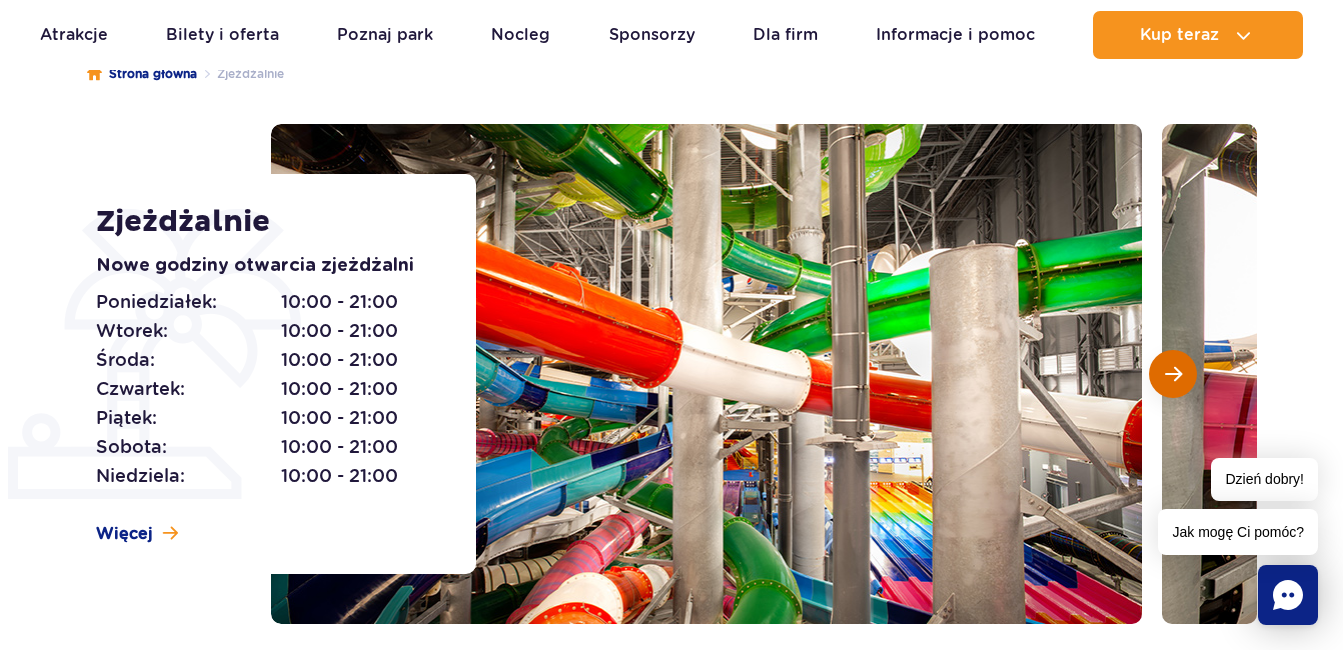 click at bounding box center [1173, 374] 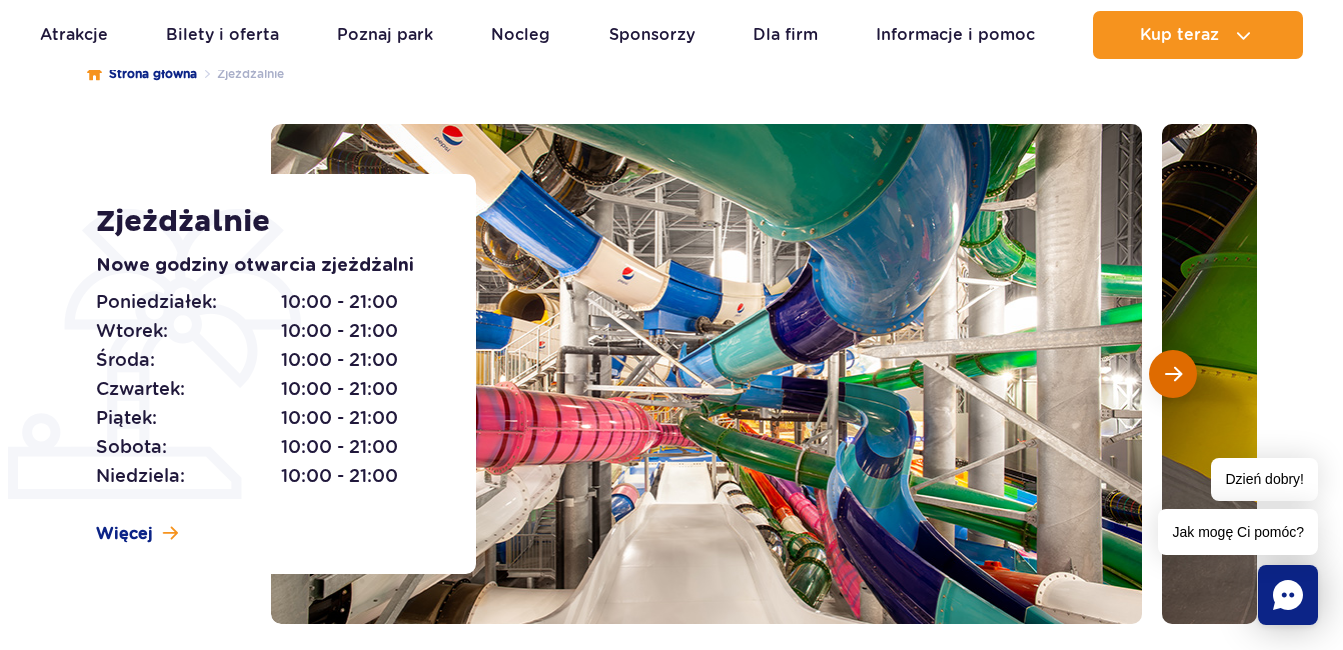 click at bounding box center (1173, 374) 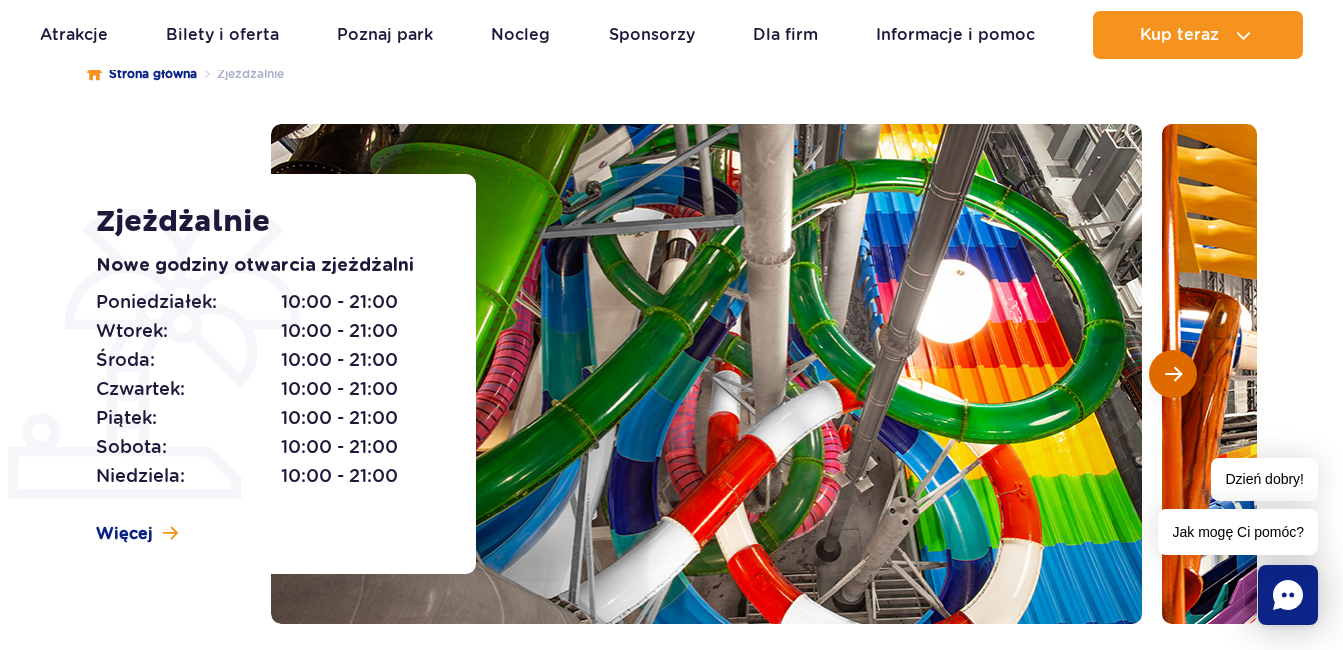 click at bounding box center [1173, 374] 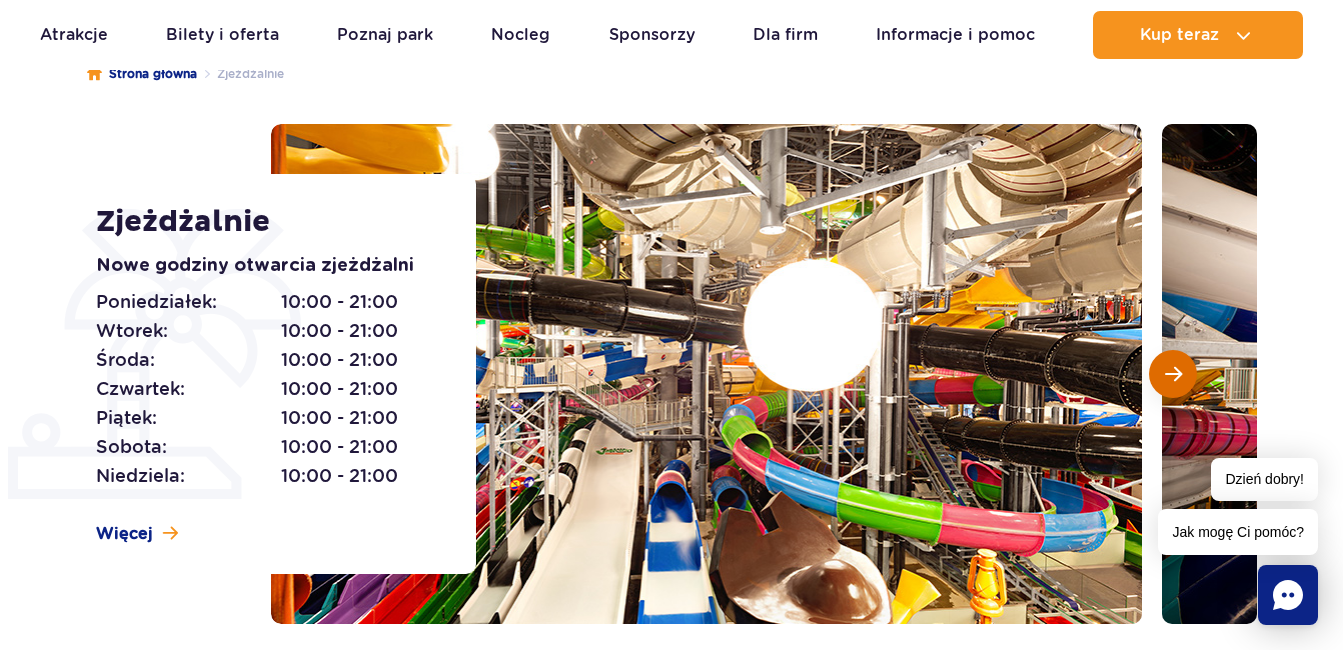 click at bounding box center [1173, 374] 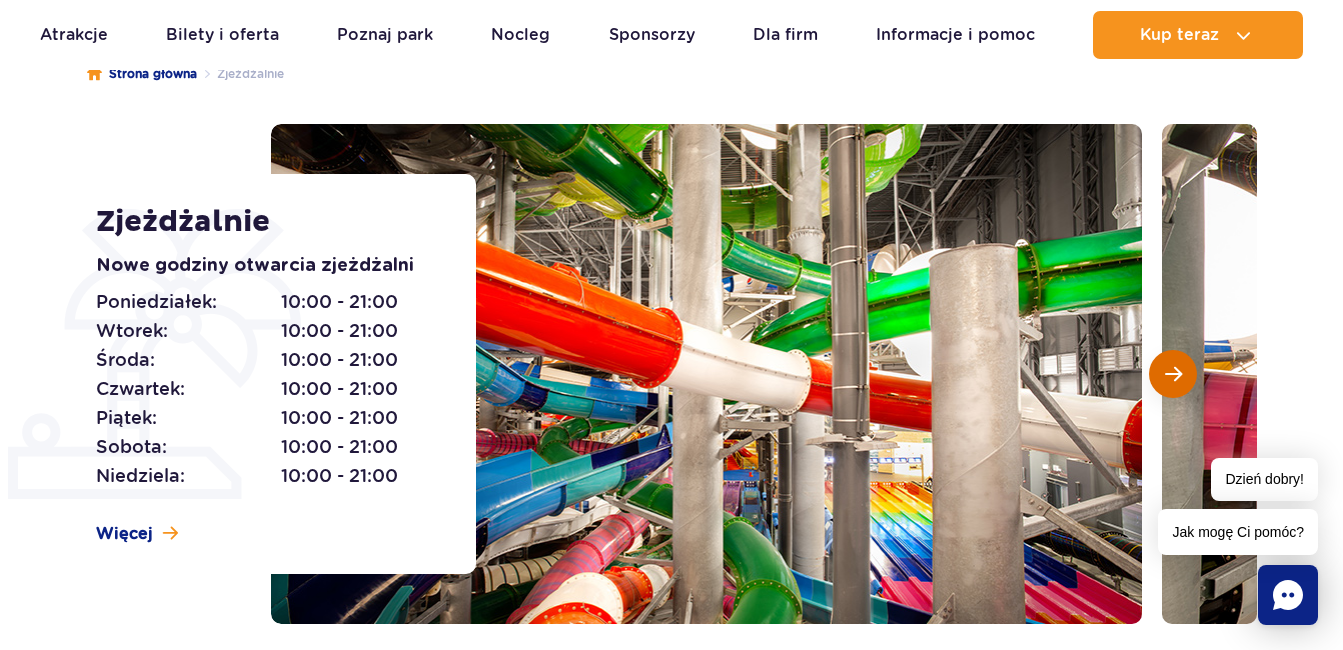 click at bounding box center [1173, 374] 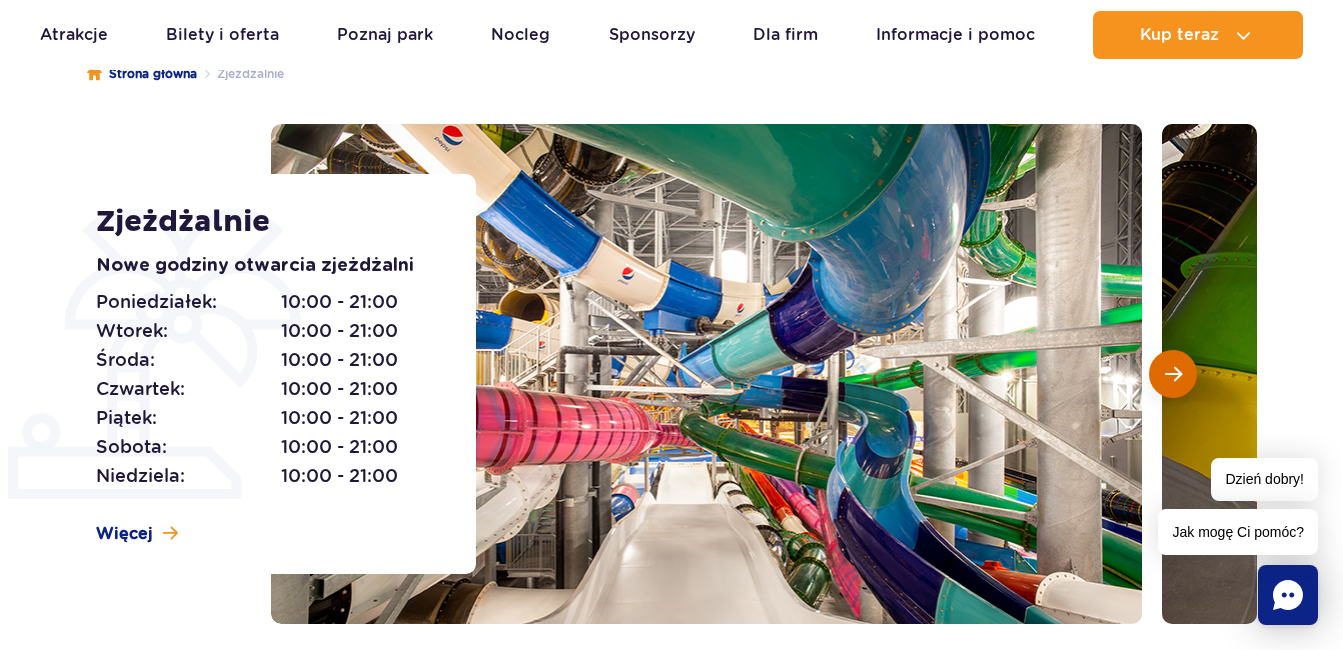 click at bounding box center (1173, 374) 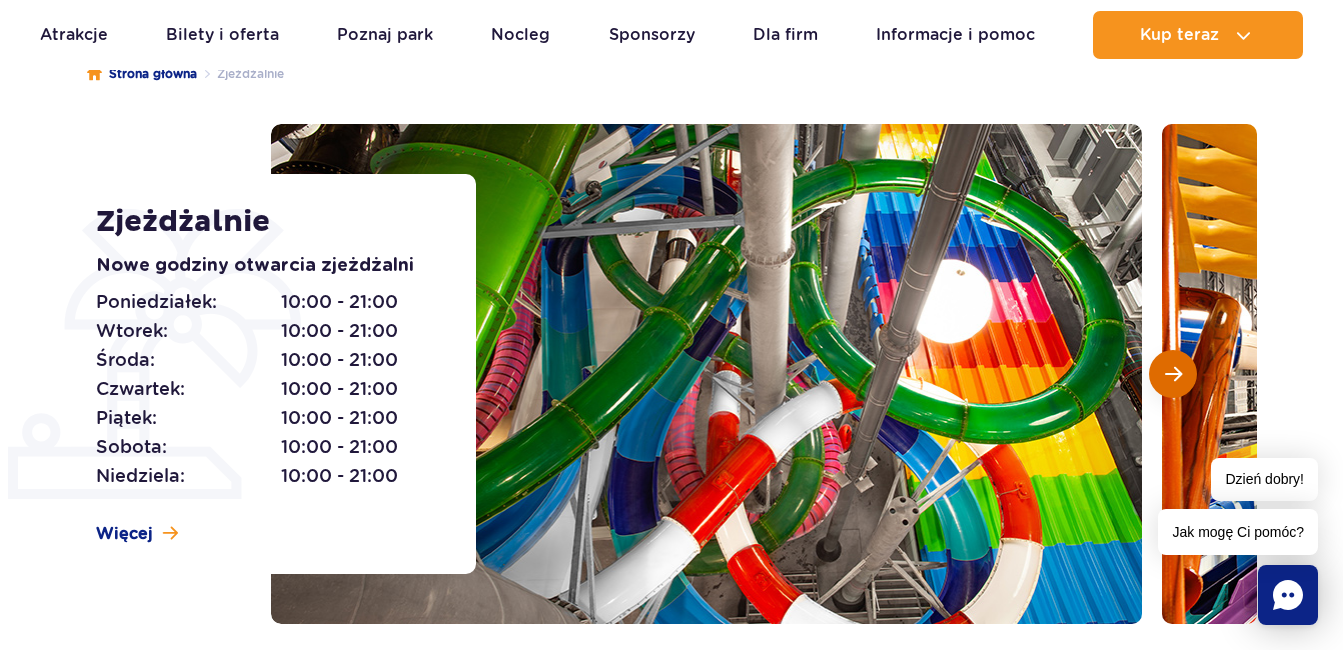 click at bounding box center [1173, 374] 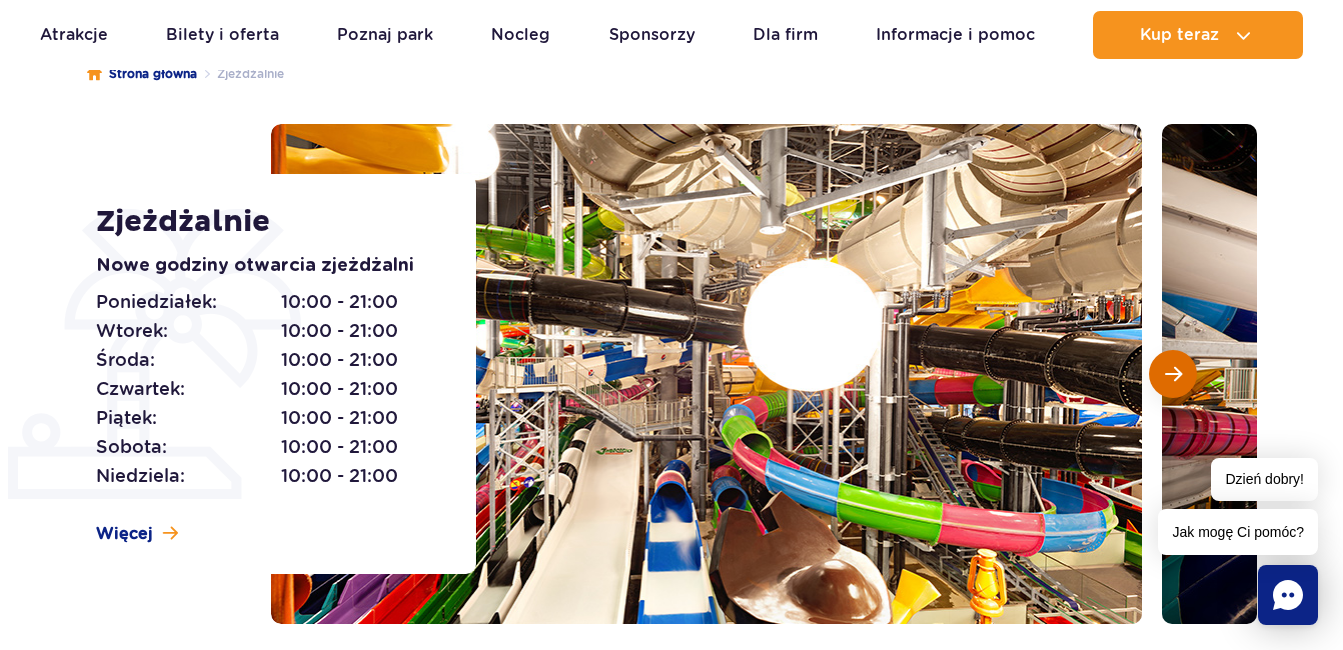 click at bounding box center (1173, 374) 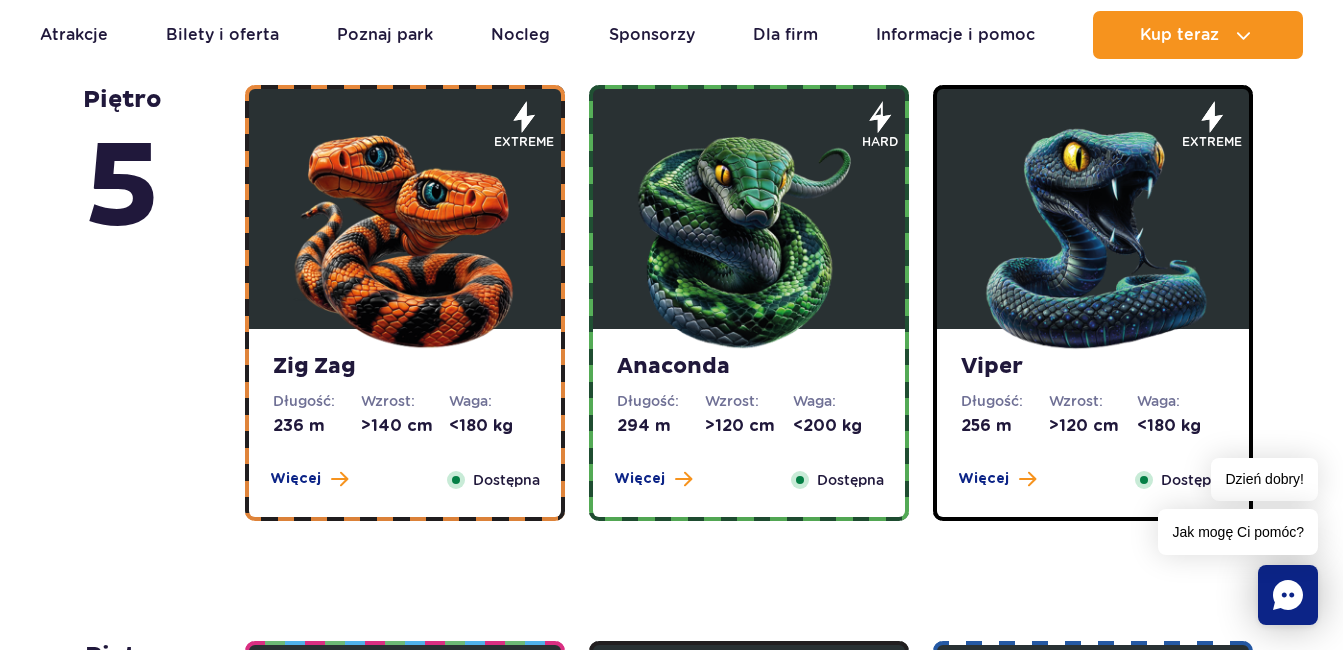 scroll, scrollTop: 1200, scrollLeft: 0, axis: vertical 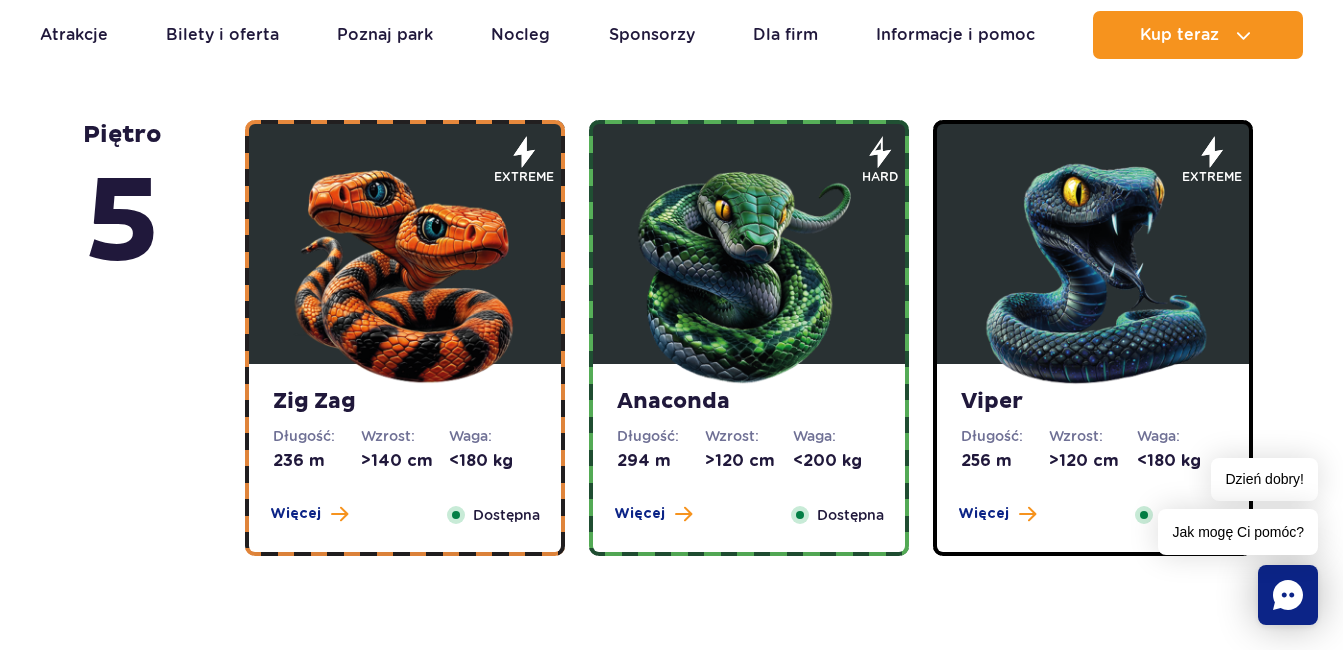 click at bounding box center (405, 269) 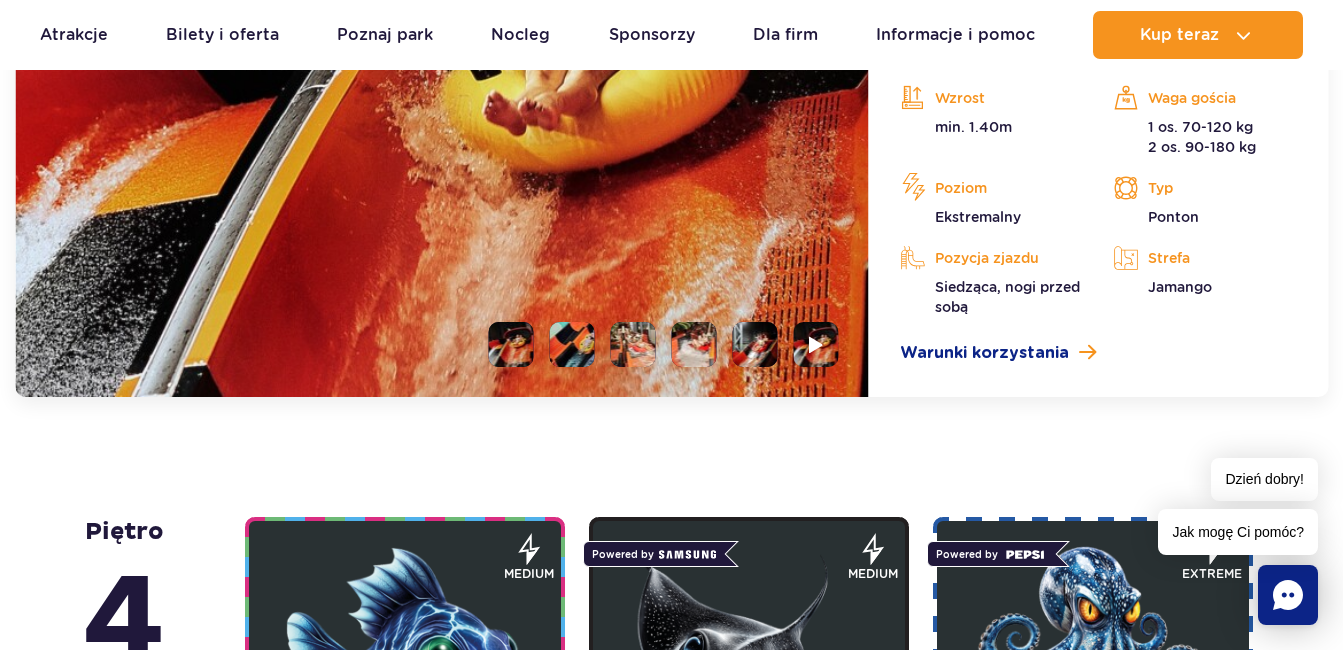 scroll, scrollTop: 2181, scrollLeft: 0, axis: vertical 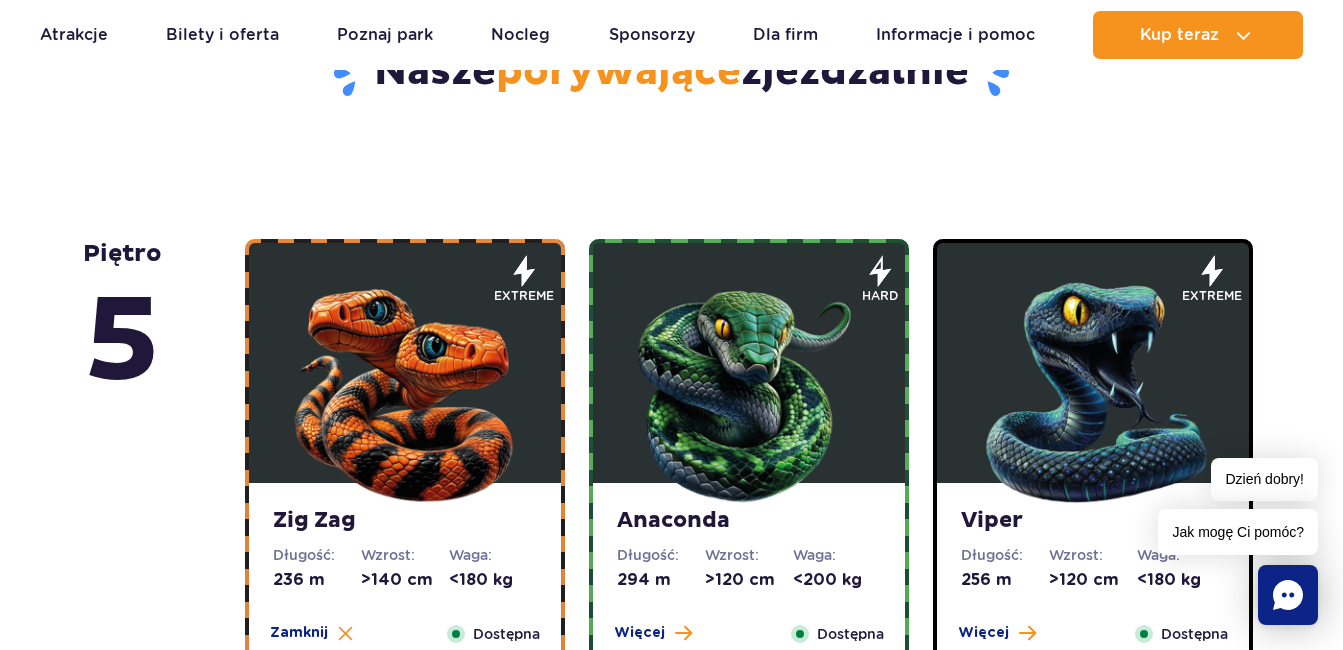 click at bounding box center [749, 388] 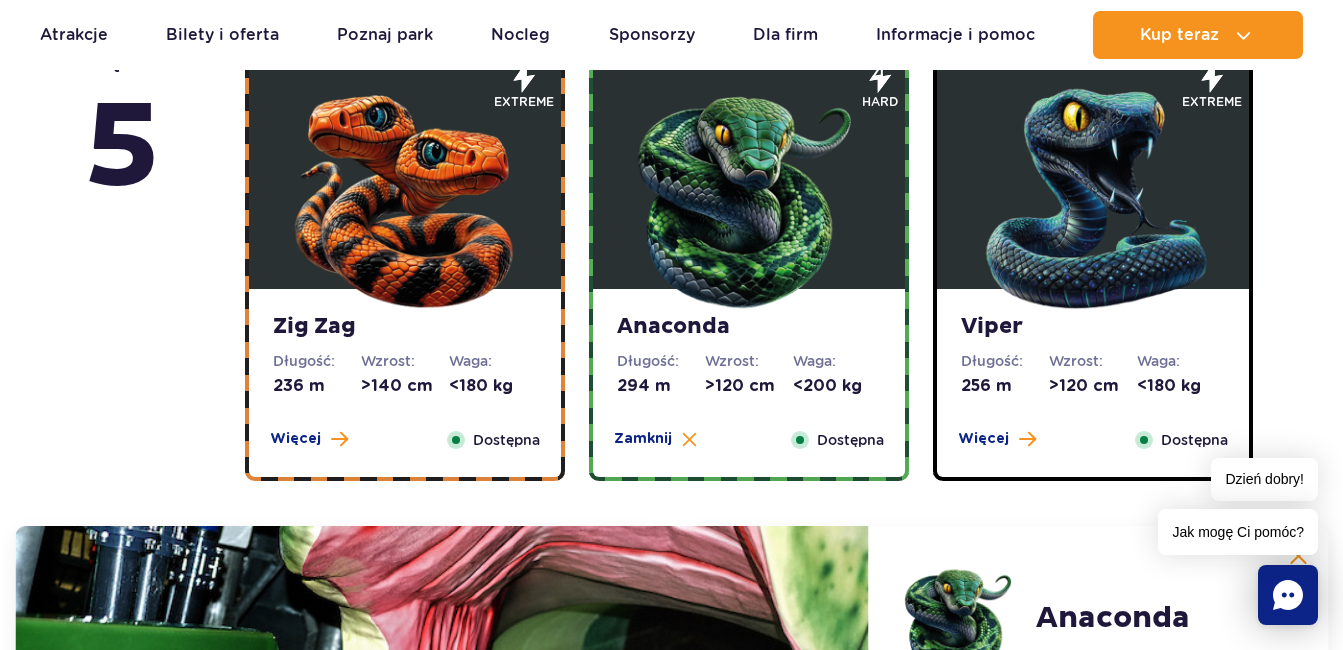 scroll, scrollTop: 1181, scrollLeft: 0, axis: vertical 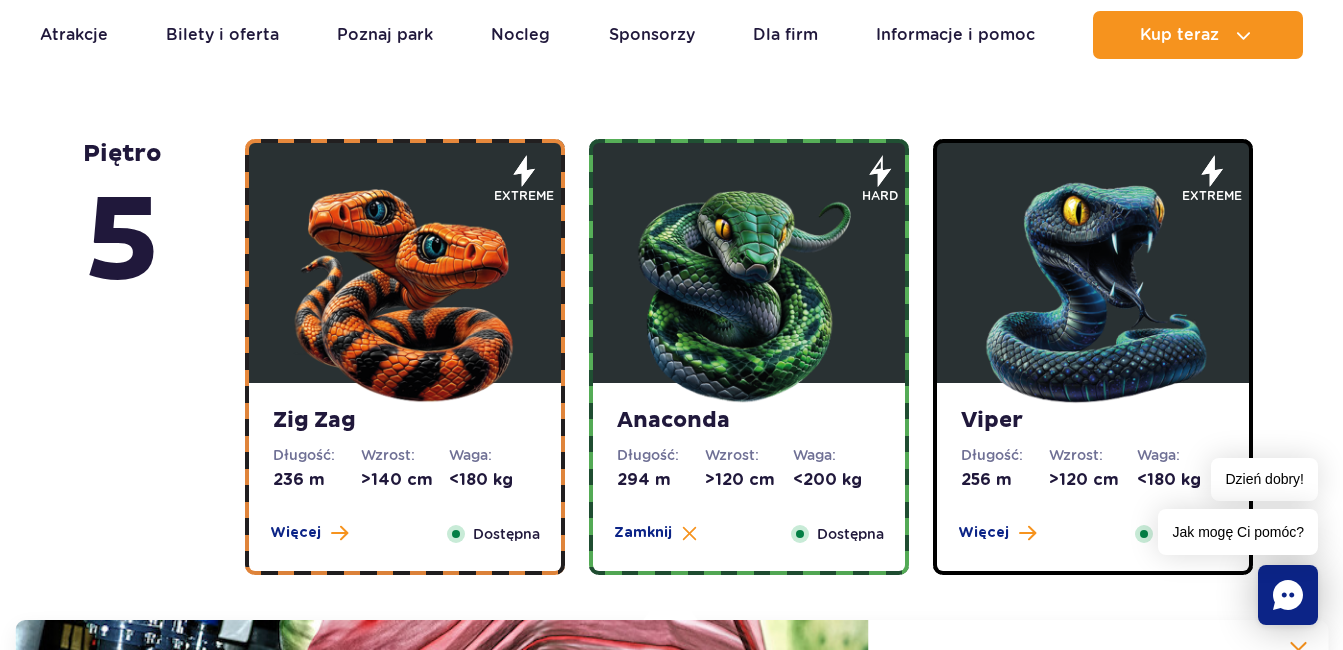 click at bounding box center (1093, 288) 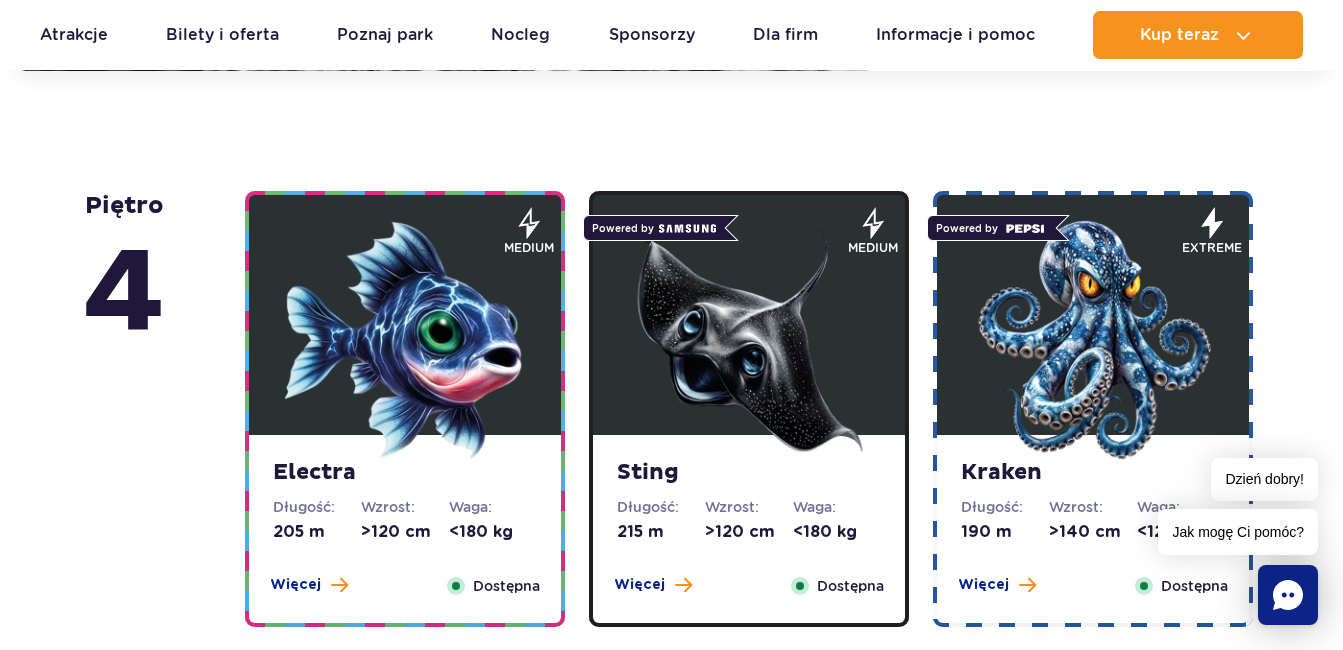 scroll, scrollTop: 2381, scrollLeft: 0, axis: vertical 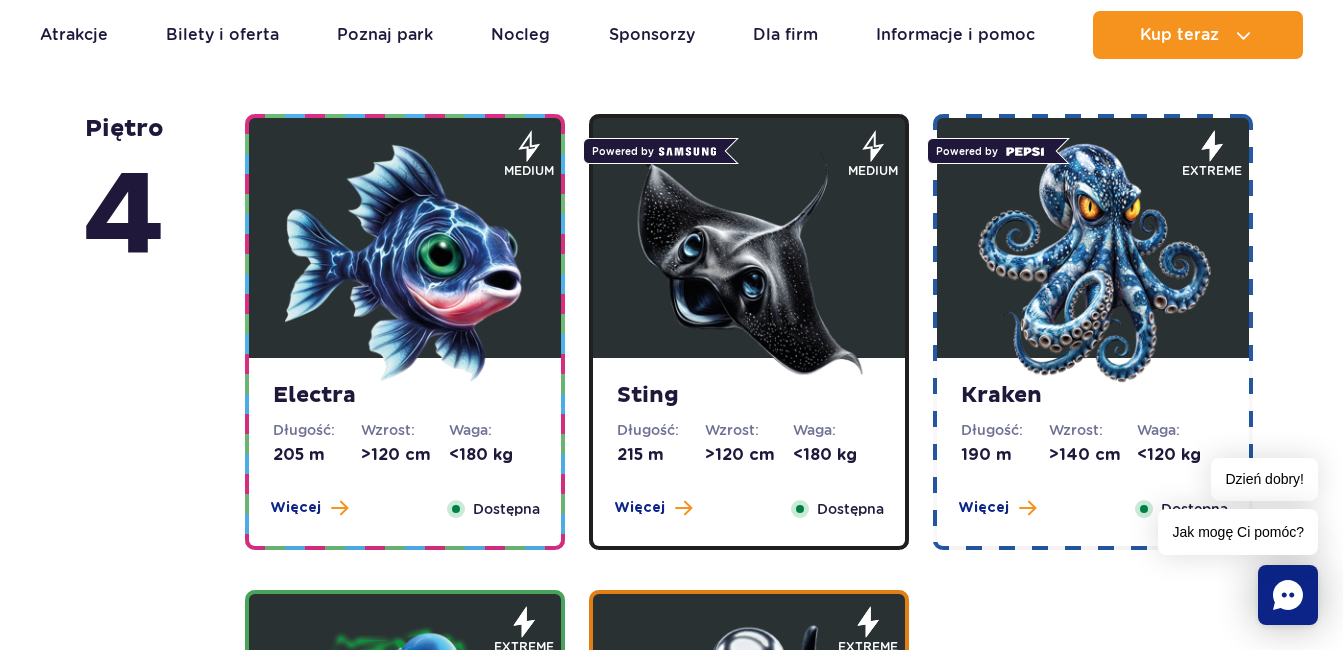 click at bounding box center (405, 263) 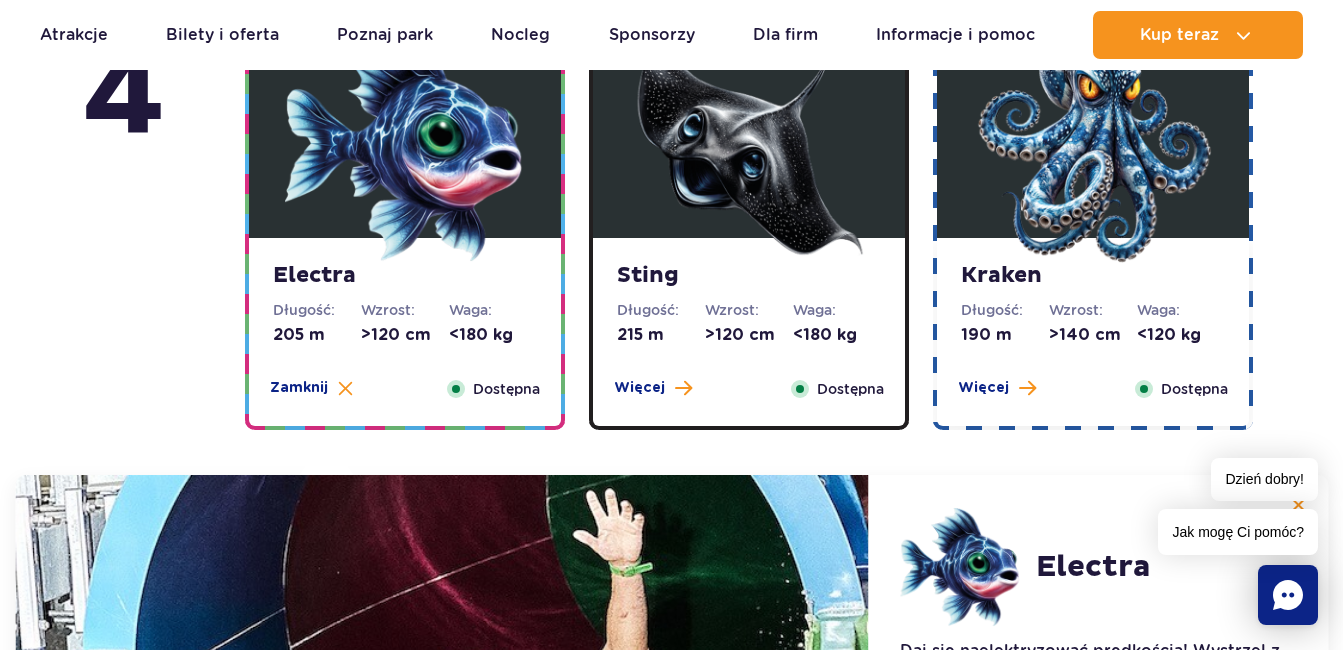 scroll, scrollTop: 1837, scrollLeft: 0, axis: vertical 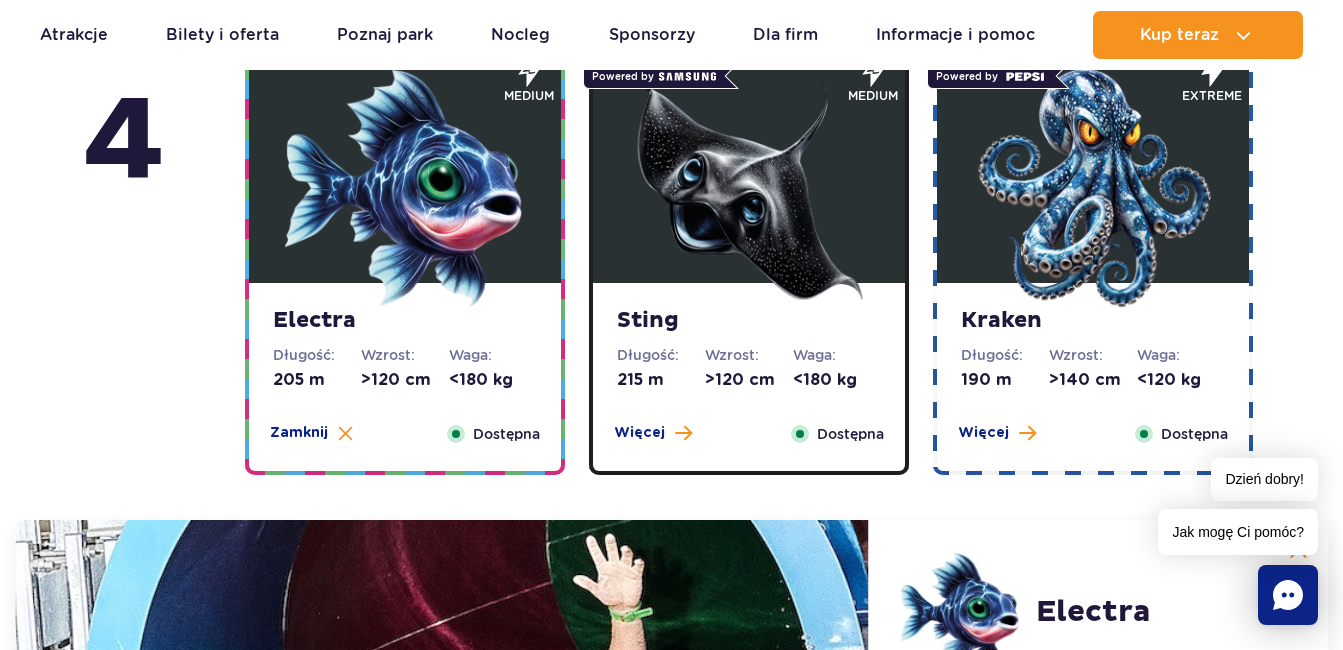 click at bounding box center (749, 188) 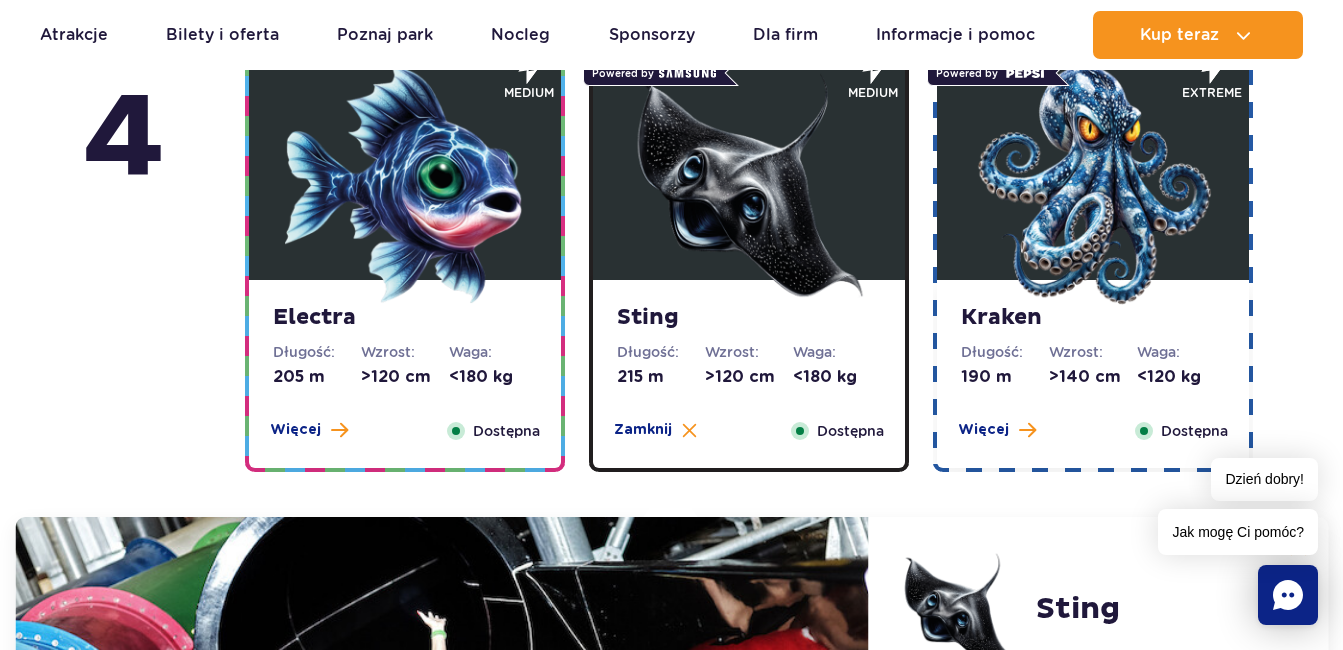 scroll, scrollTop: 1837, scrollLeft: 0, axis: vertical 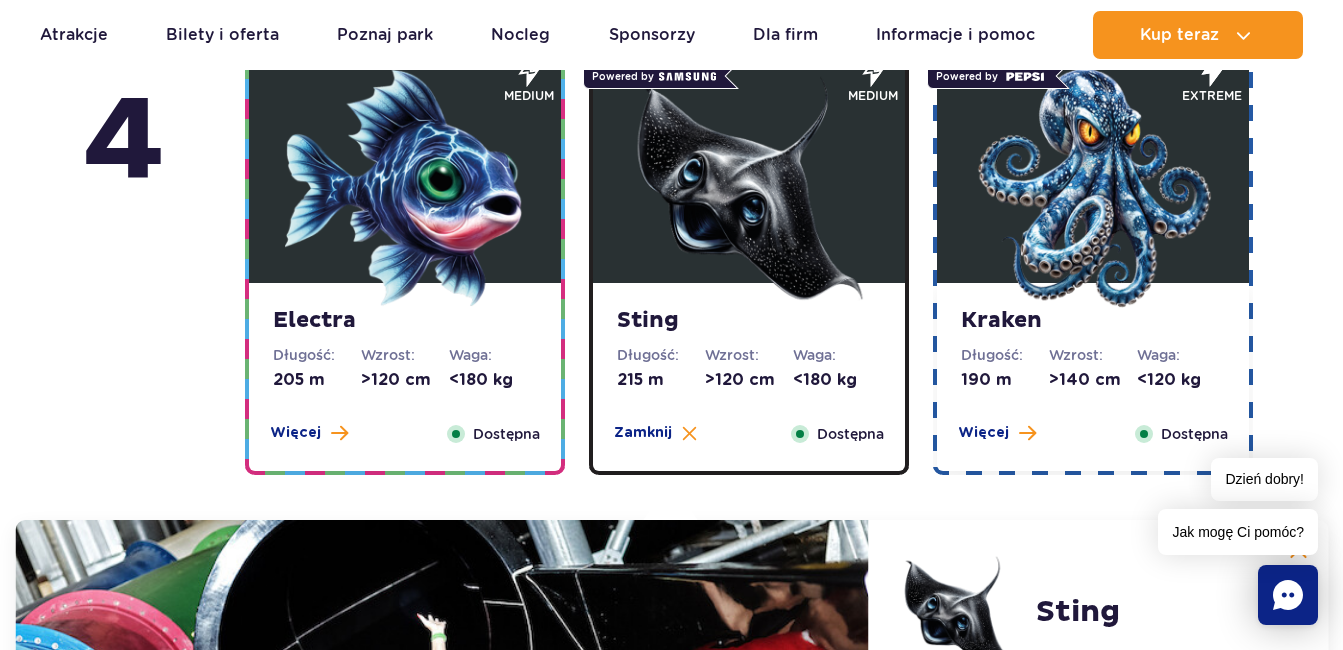 click at bounding box center (1093, 188) 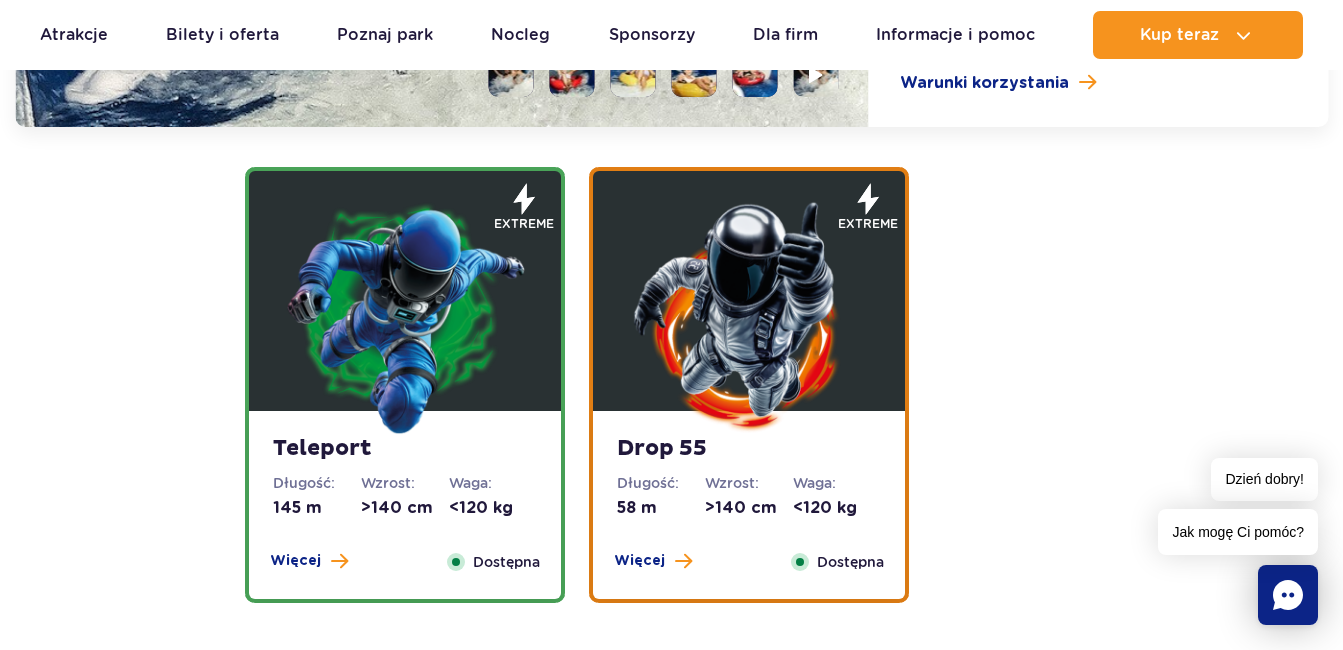 scroll, scrollTop: 2837, scrollLeft: 0, axis: vertical 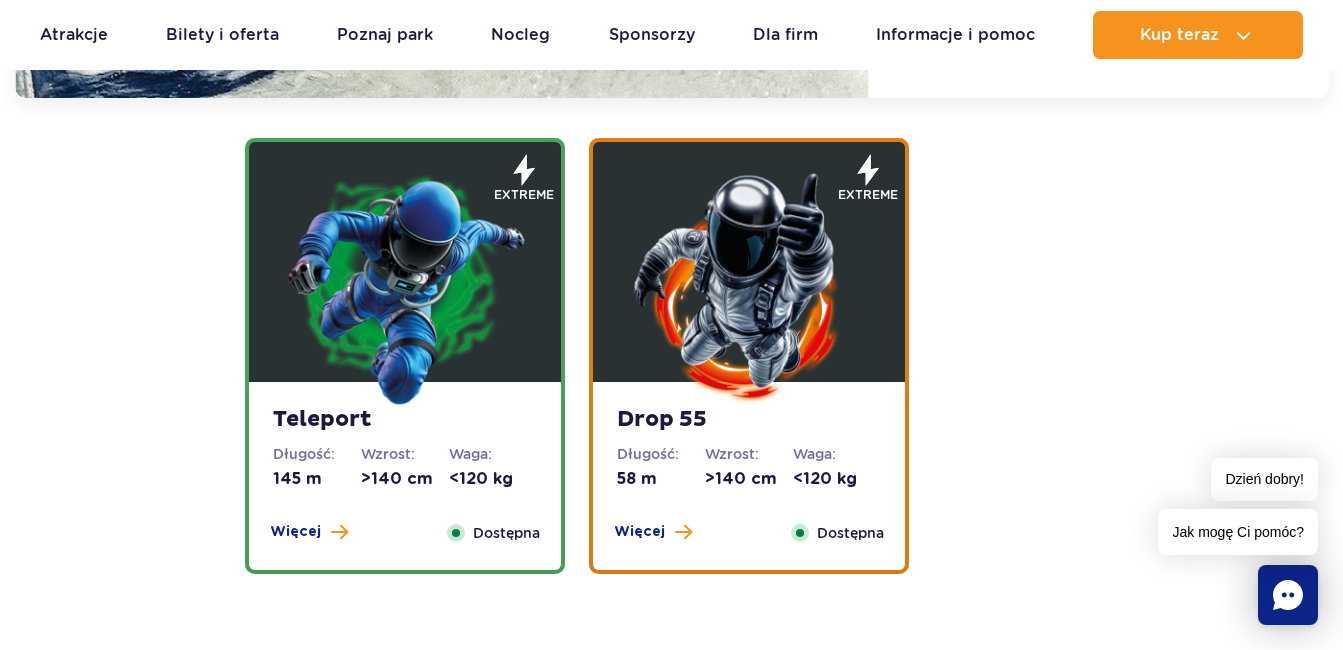 click at bounding box center [405, 287] 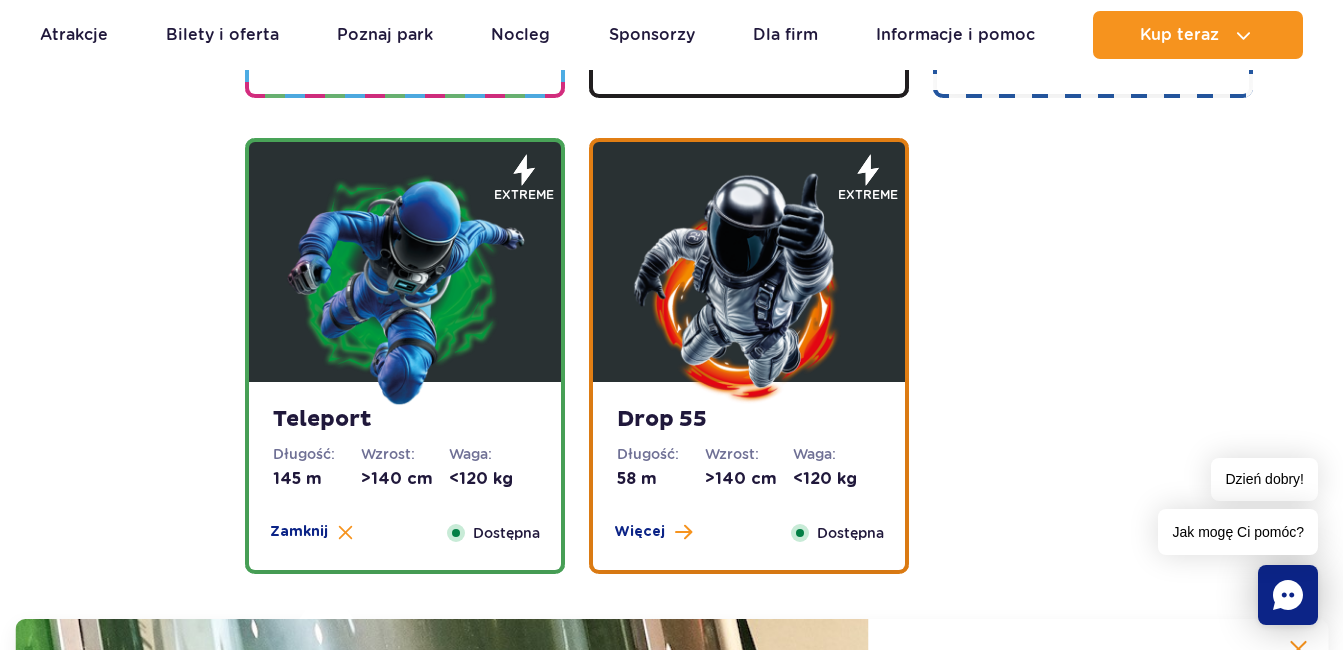 scroll, scrollTop: 2113, scrollLeft: 0, axis: vertical 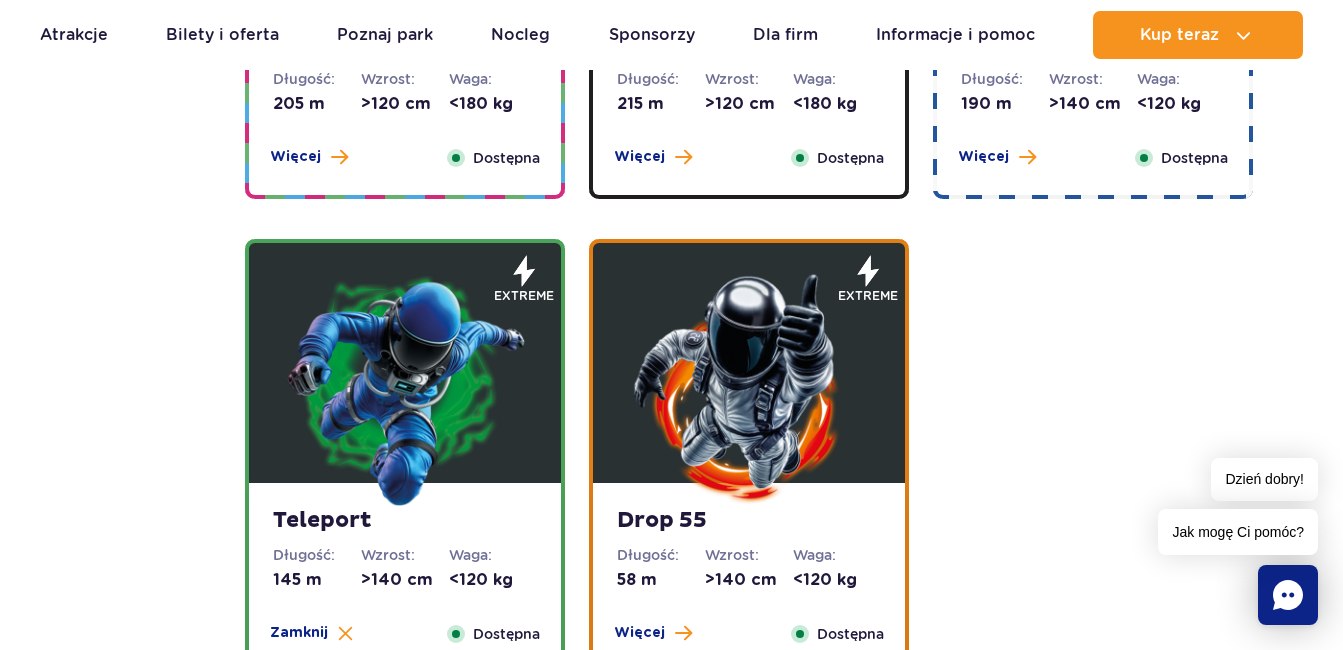 click at bounding box center [749, 388] 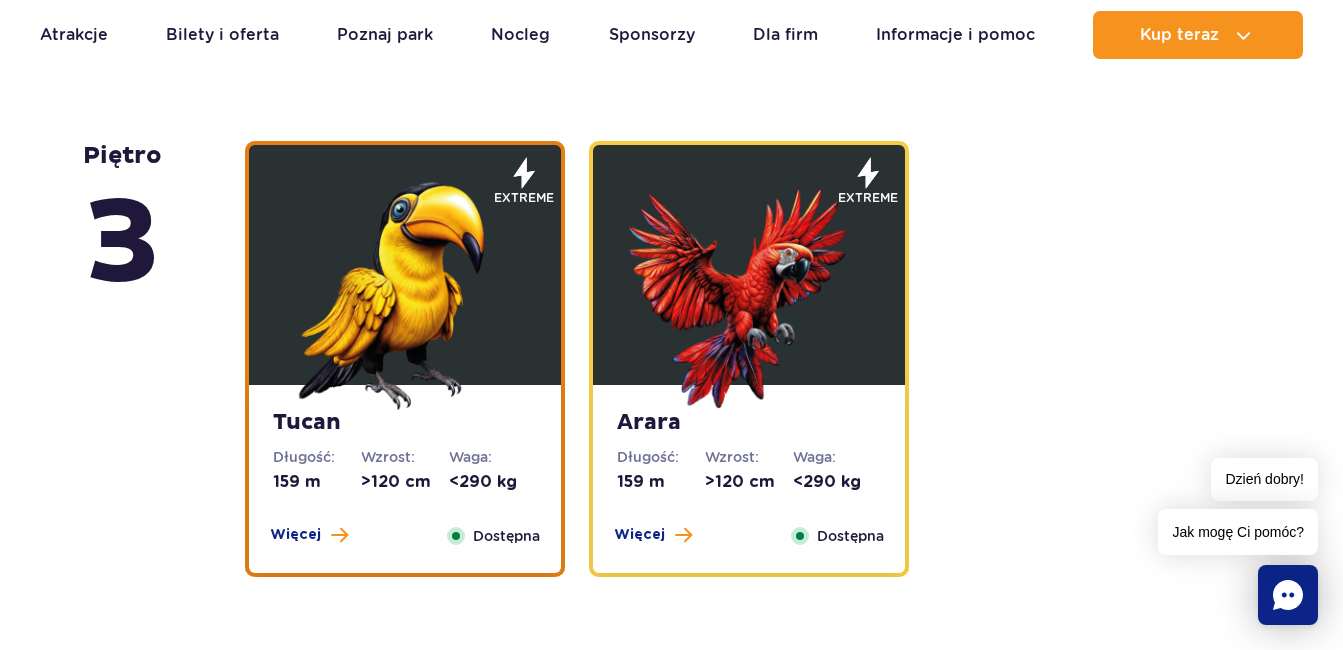 scroll, scrollTop: 3413, scrollLeft: 0, axis: vertical 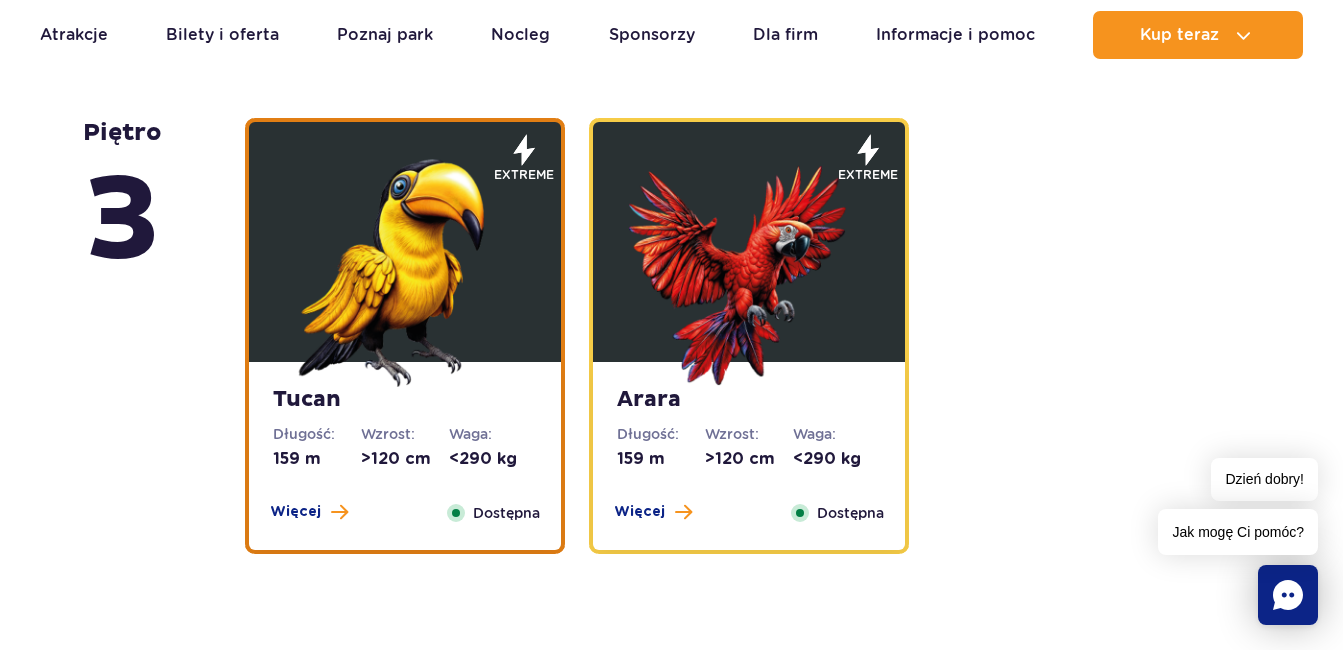 click at bounding box center [405, 267] 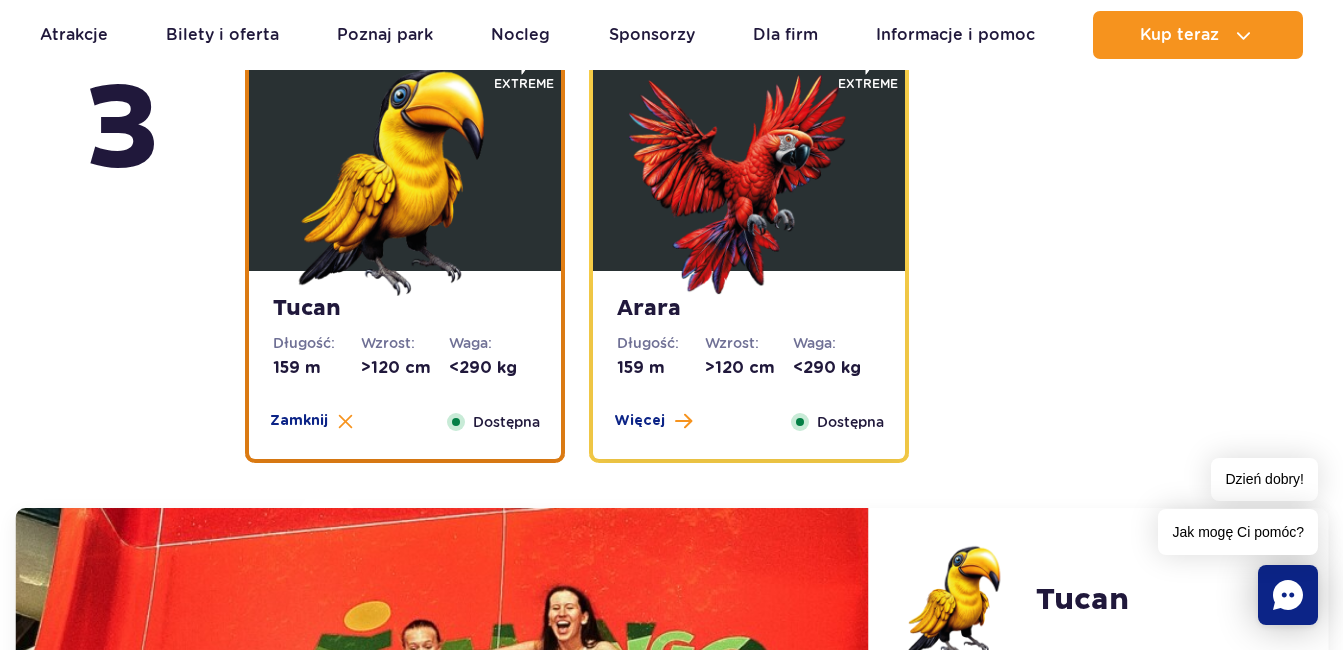 scroll, scrollTop: 2869, scrollLeft: 0, axis: vertical 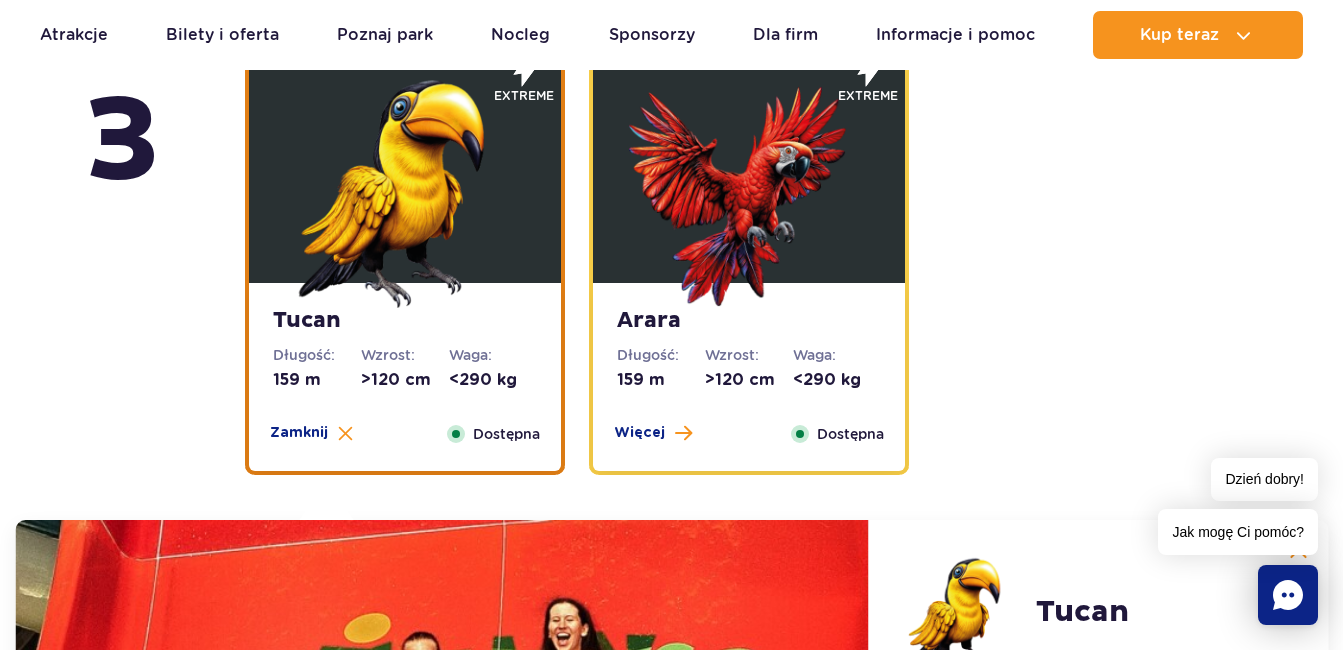 click at bounding box center [749, 188] 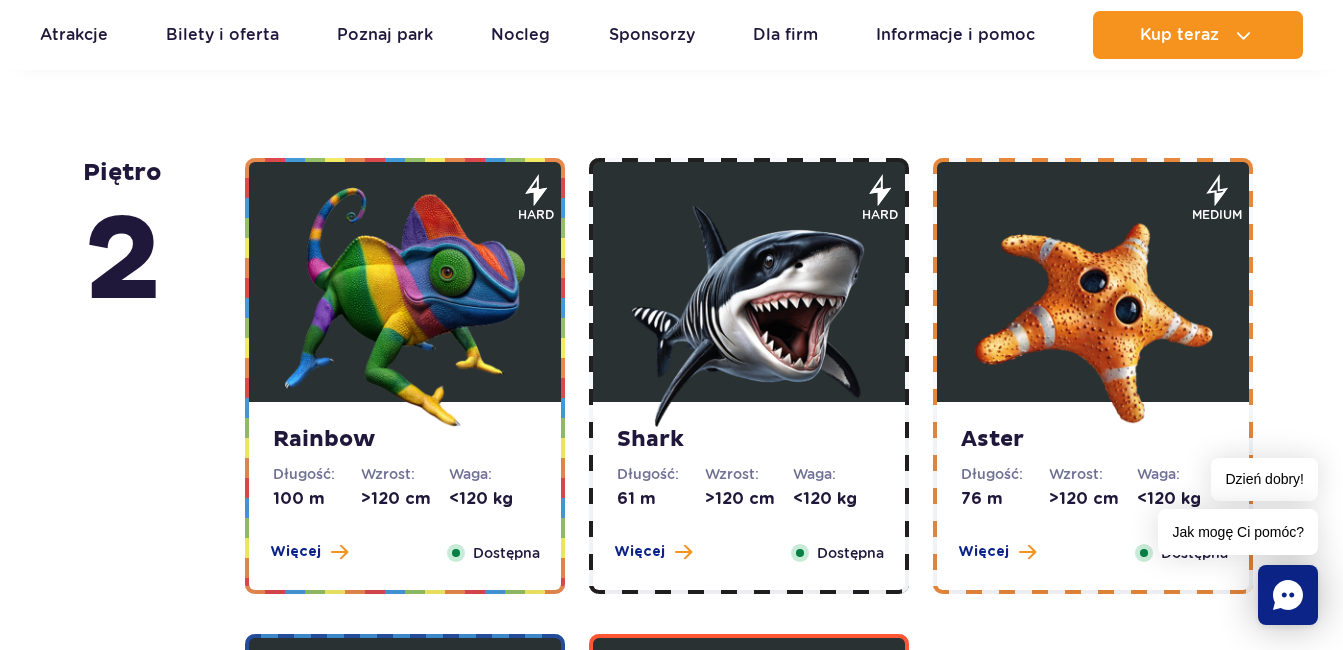 scroll, scrollTop: 3969, scrollLeft: 0, axis: vertical 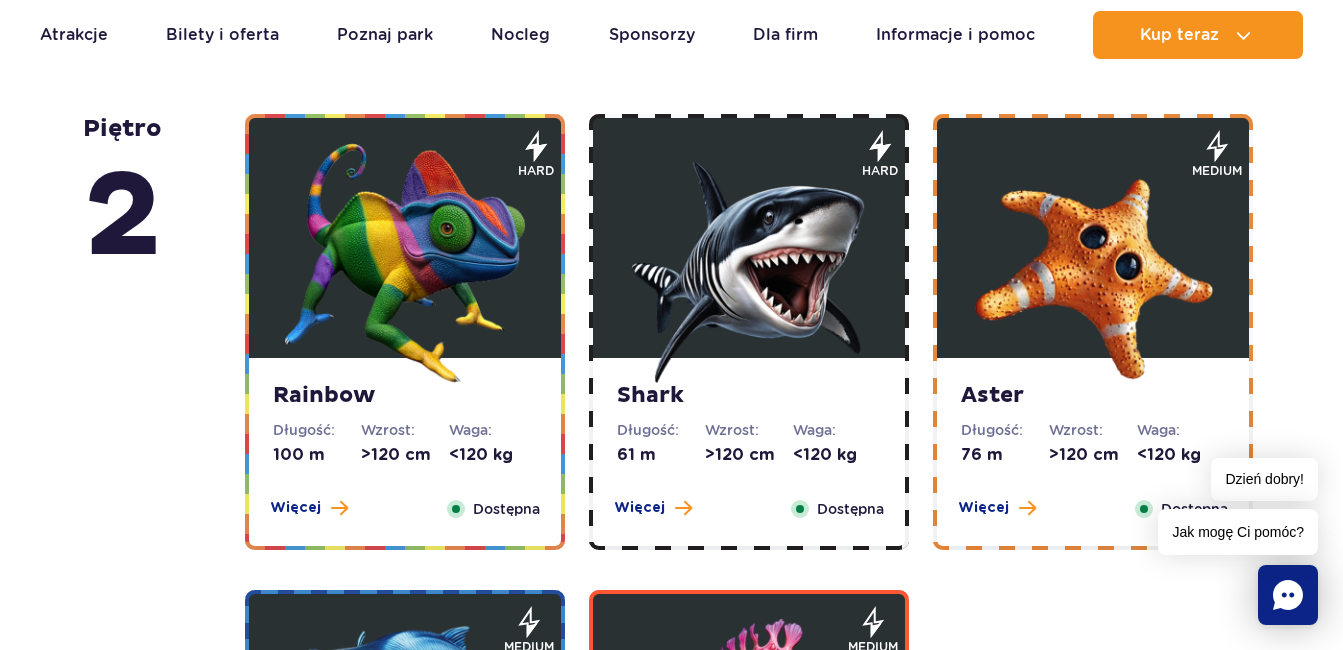 click at bounding box center (405, 263) 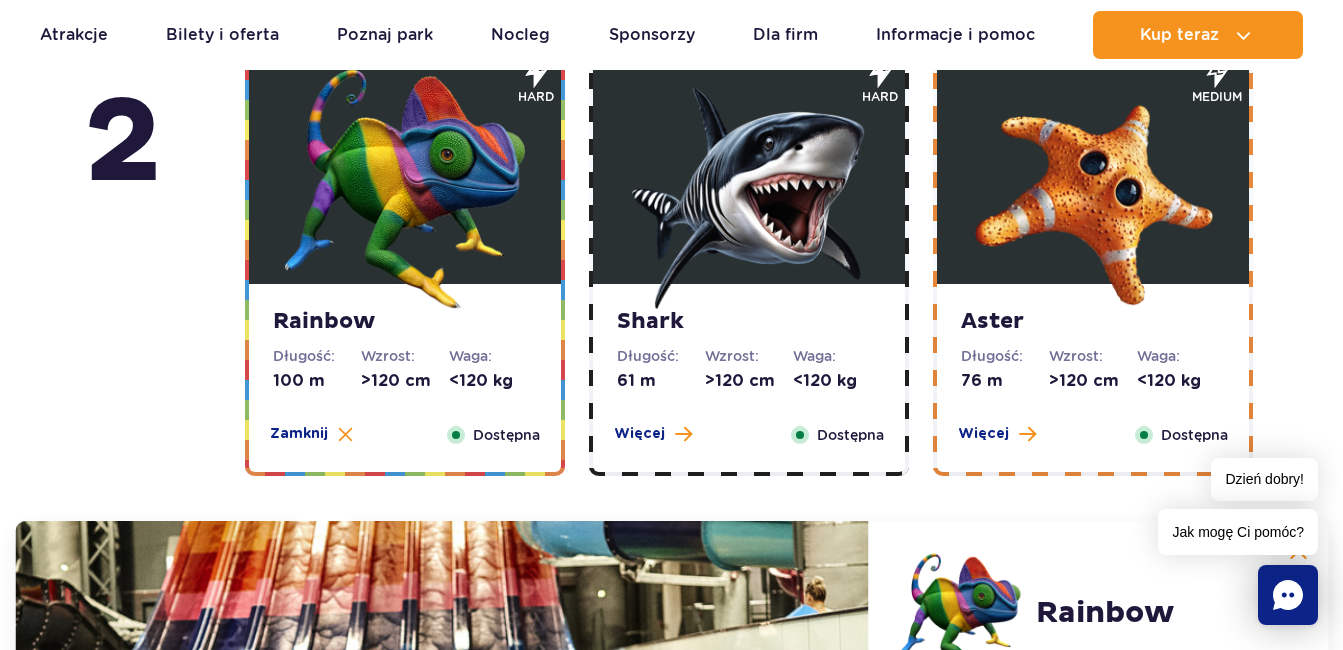 scroll, scrollTop: 3325, scrollLeft: 0, axis: vertical 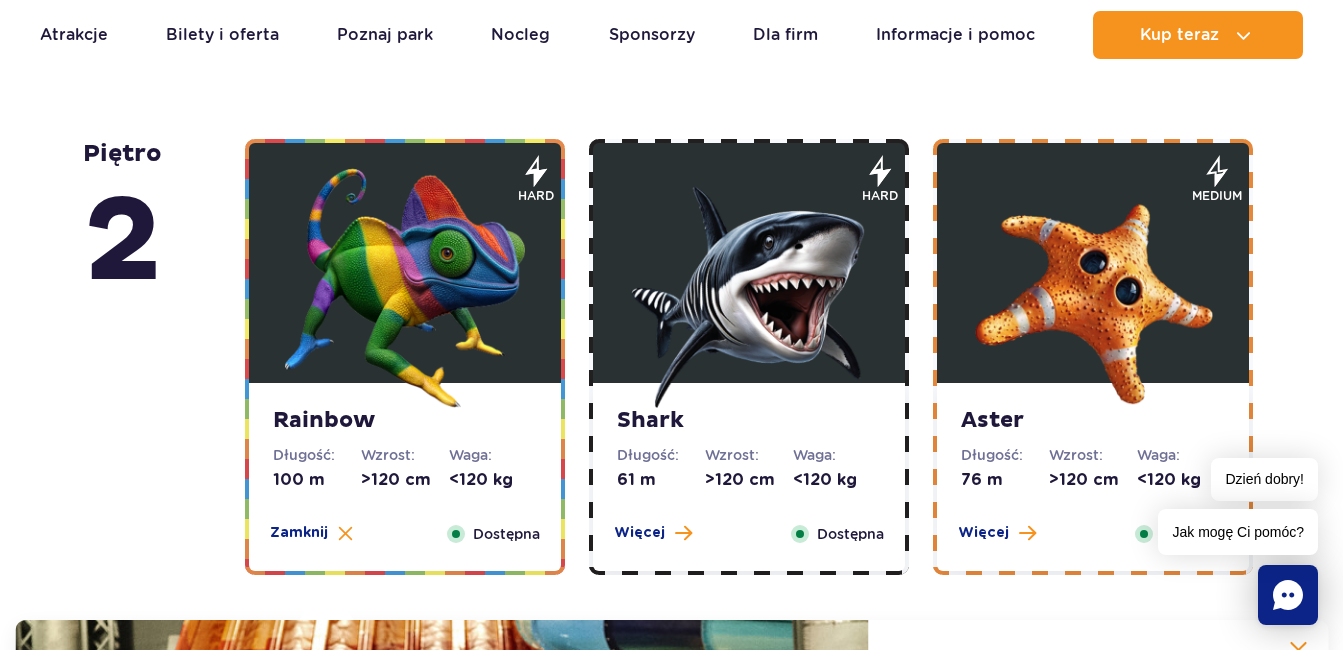 click at bounding box center (749, 288) 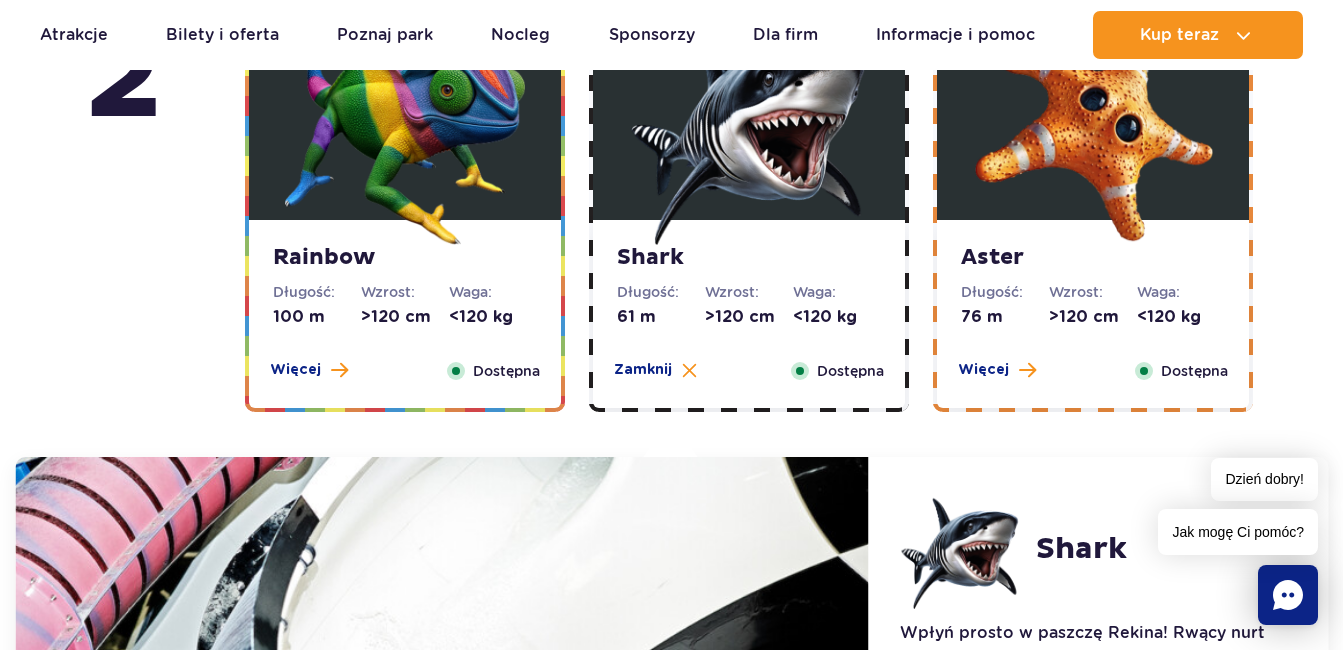 scroll, scrollTop: 3425, scrollLeft: 0, axis: vertical 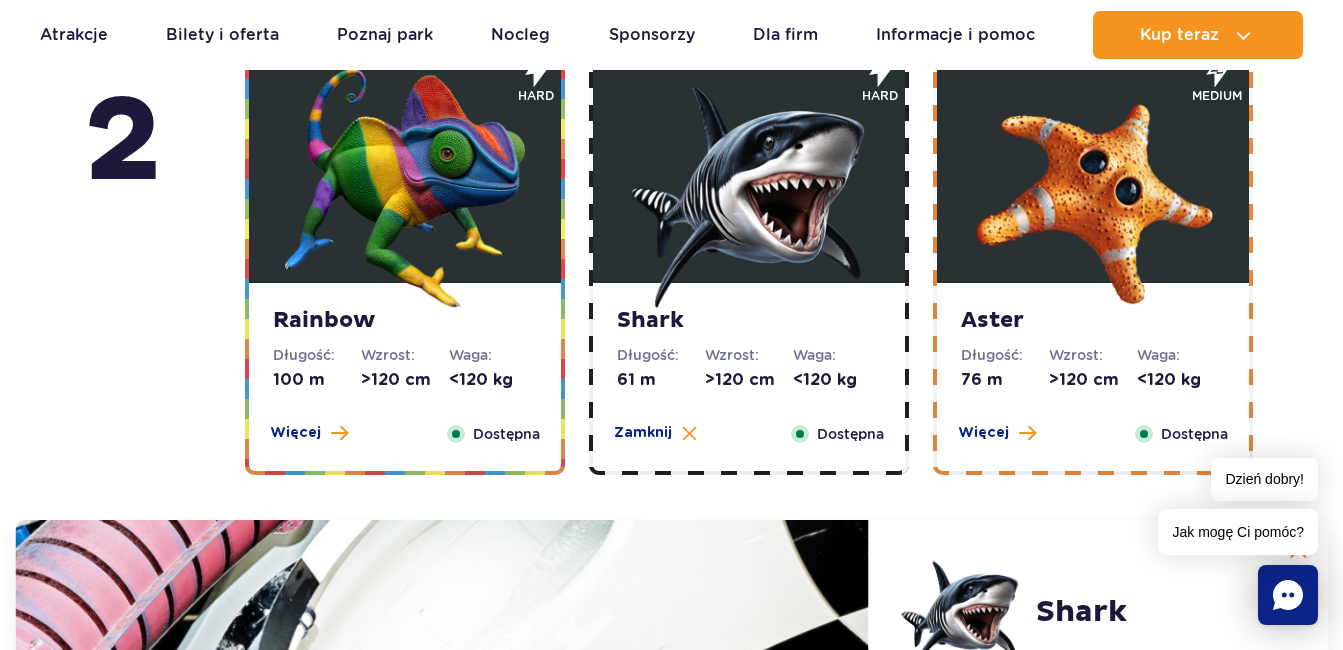 click at bounding box center [1093, 188] 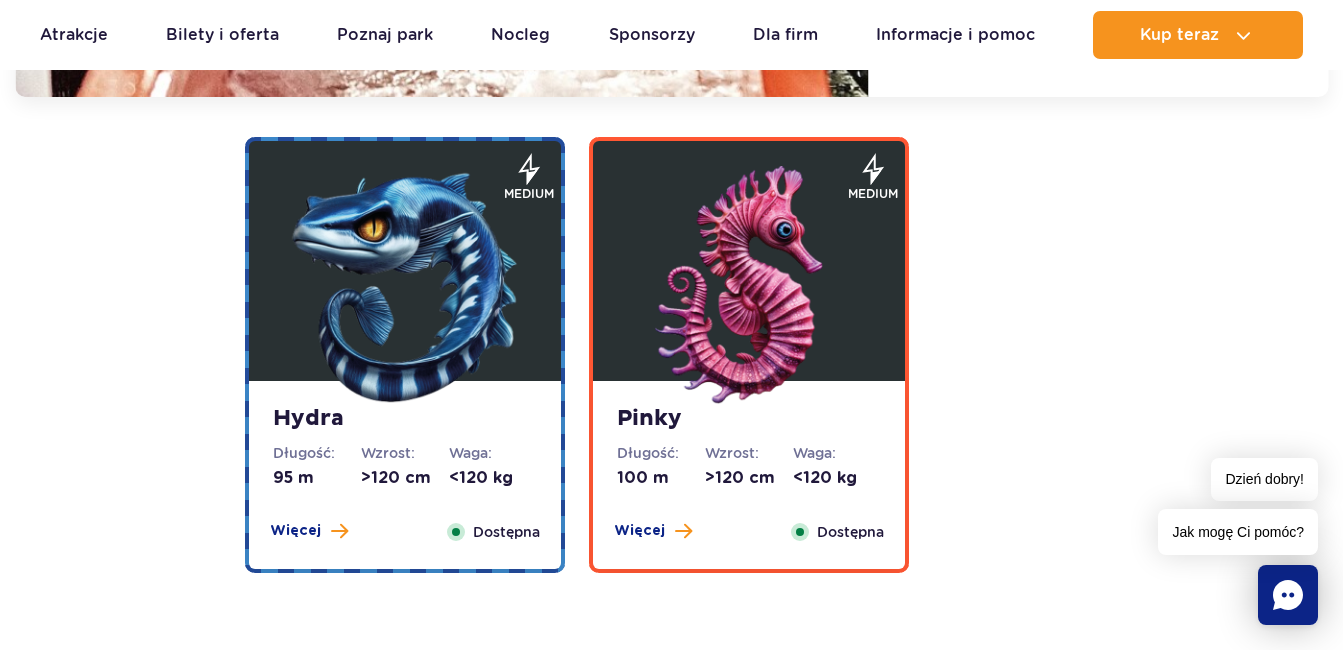 scroll, scrollTop: 4425, scrollLeft: 0, axis: vertical 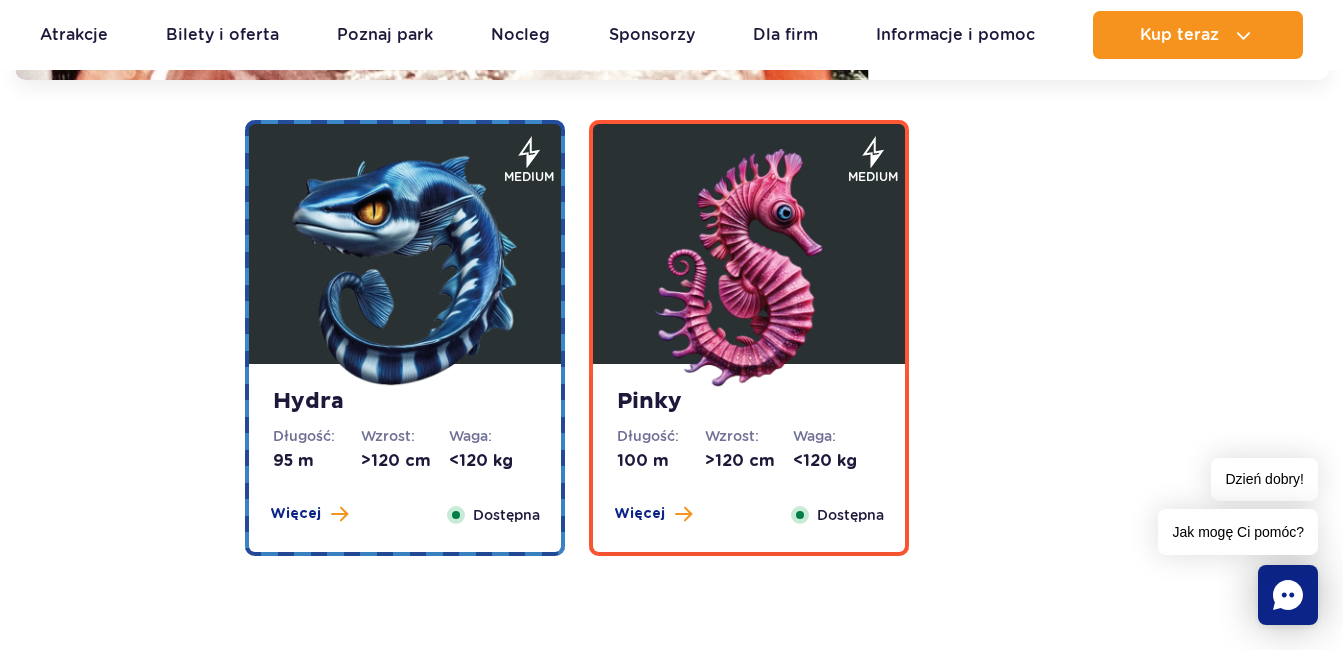 click at bounding box center [405, 269] 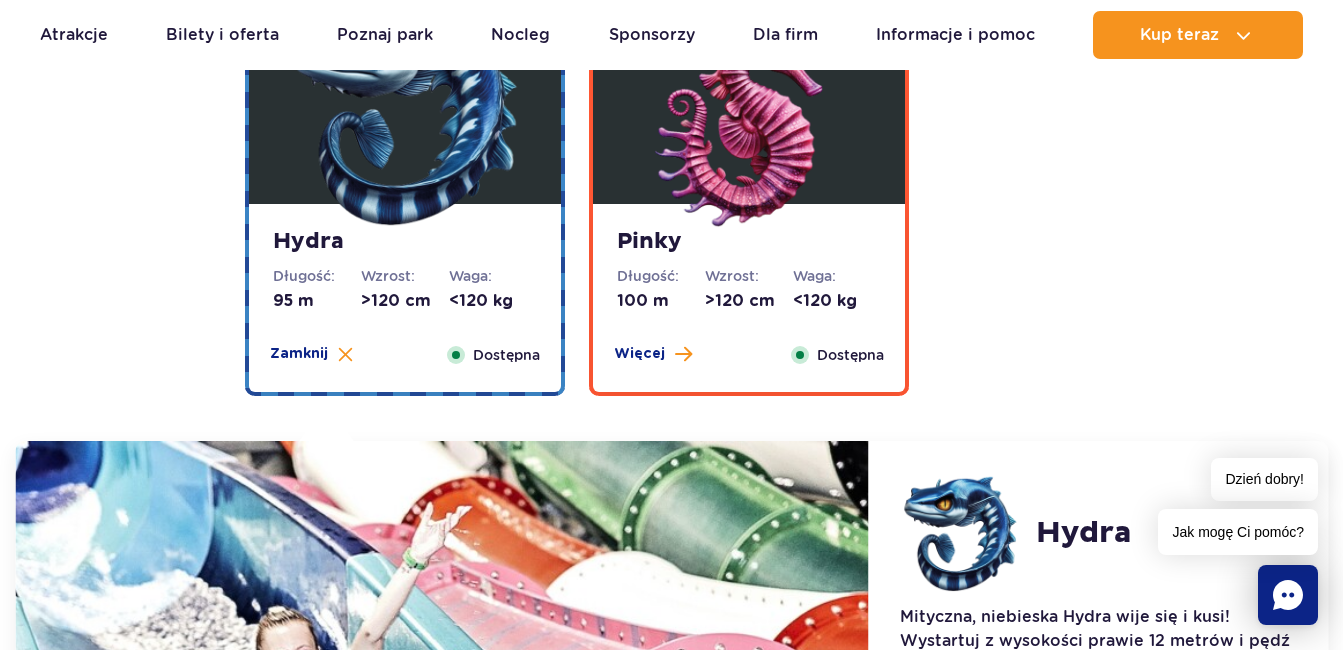 scroll, scrollTop: 3801, scrollLeft: 0, axis: vertical 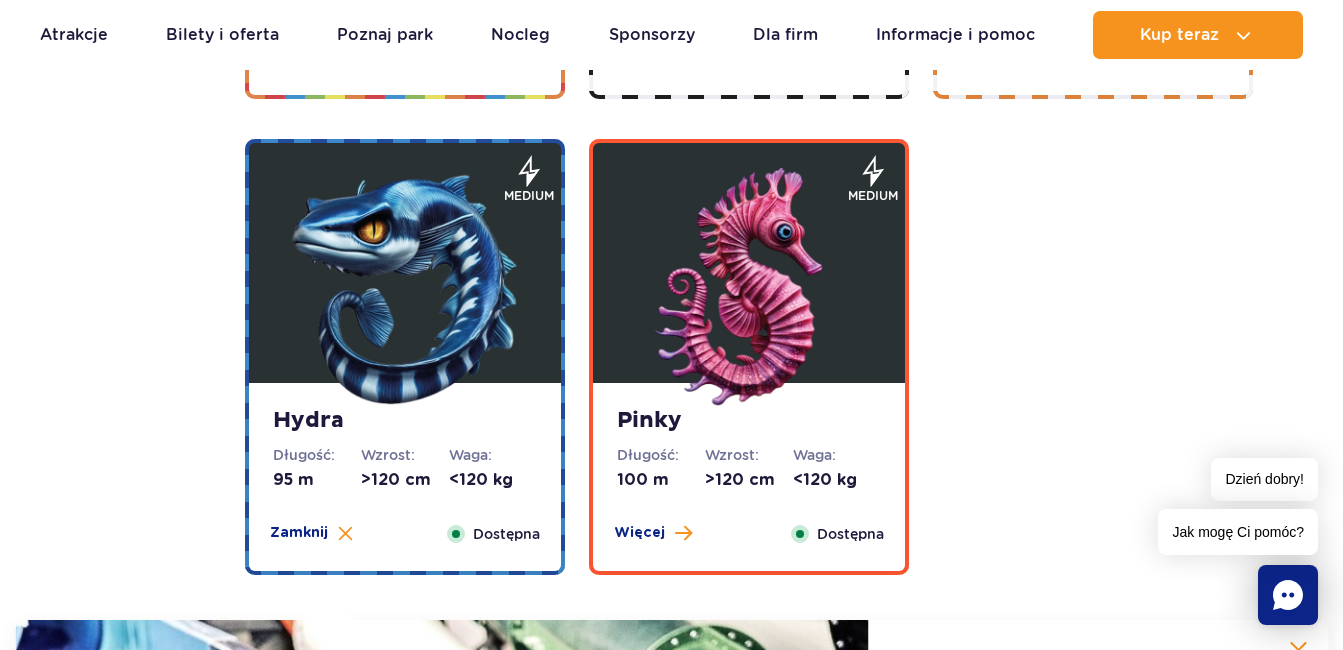 click at bounding box center (749, 288) 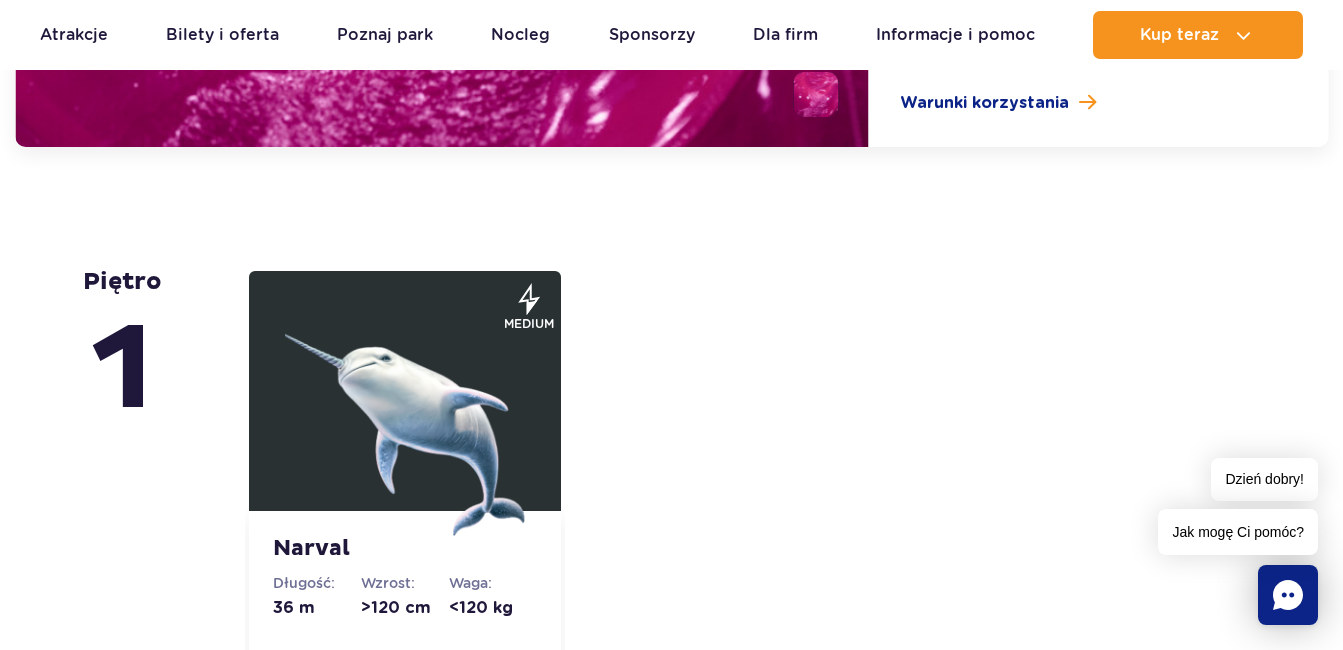 scroll, scrollTop: 4901, scrollLeft: 0, axis: vertical 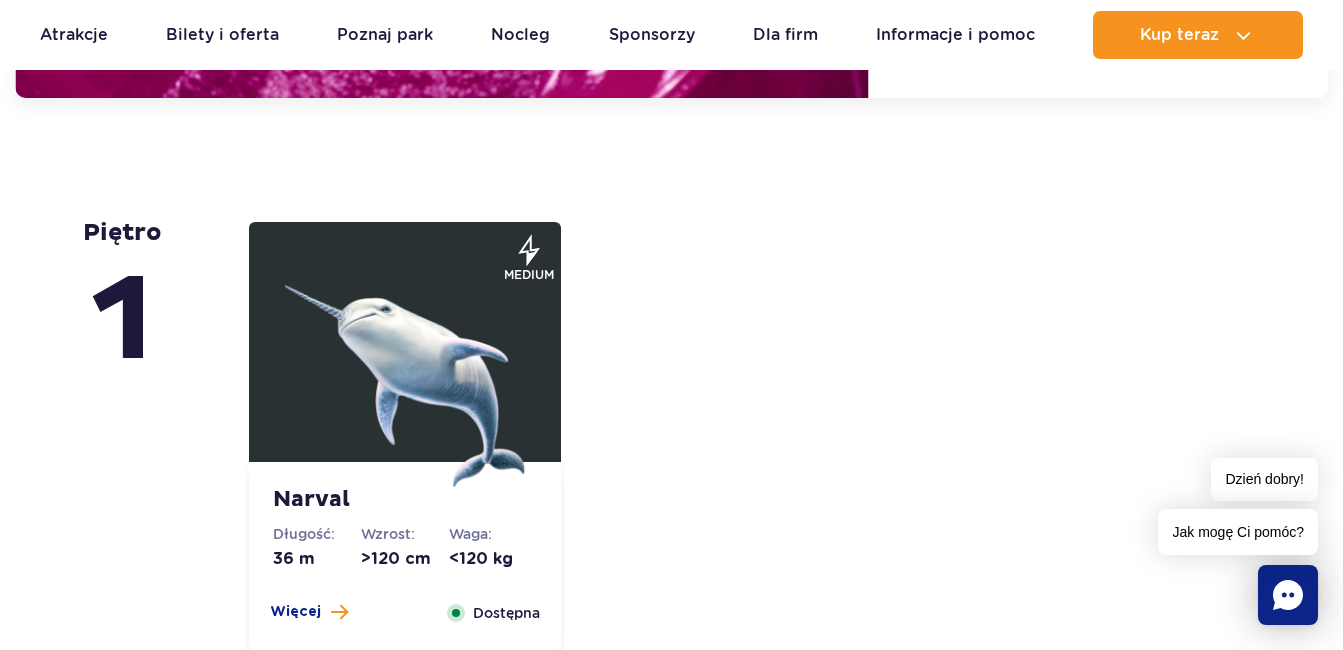 click at bounding box center [405, 367] 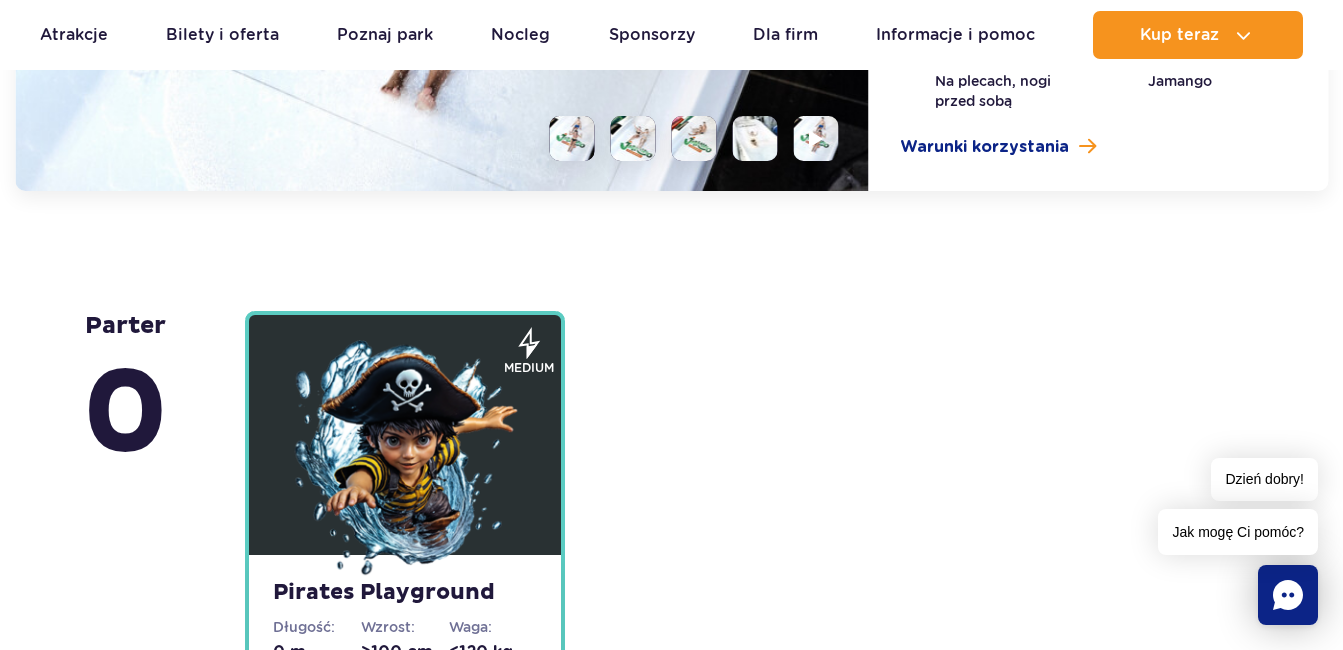 scroll, scrollTop: 5457, scrollLeft: 0, axis: vertical 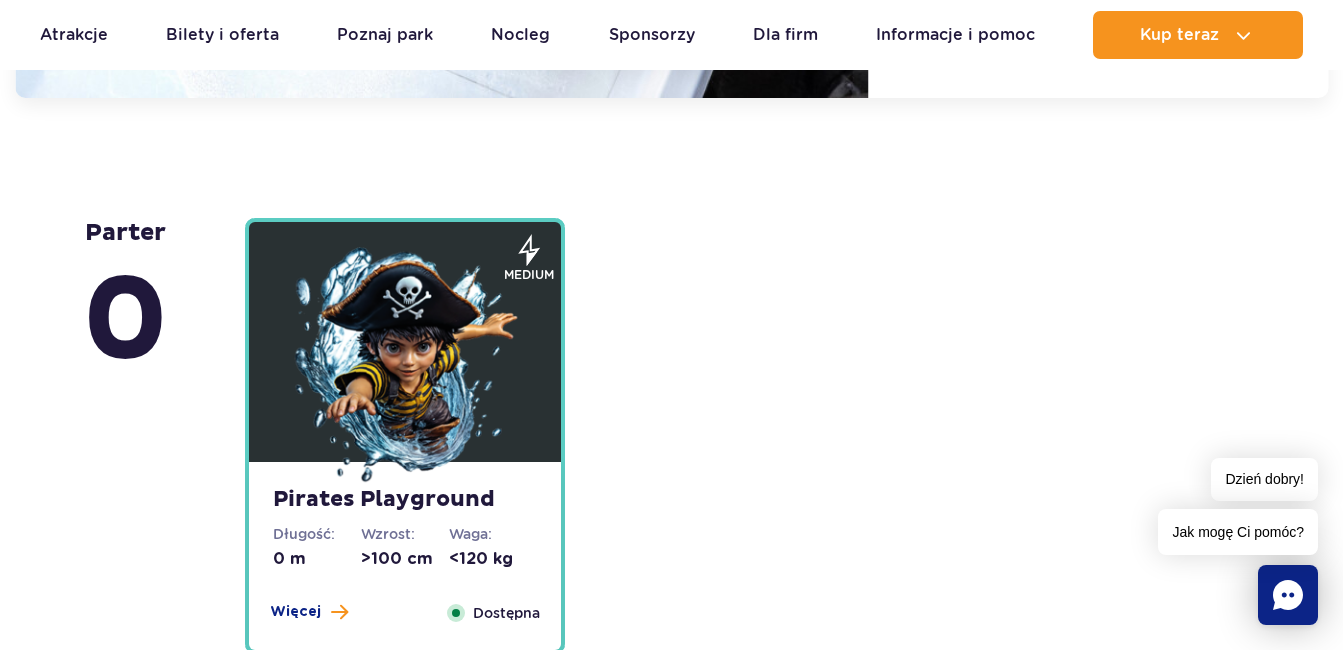 click at bounding box center (405, 367) 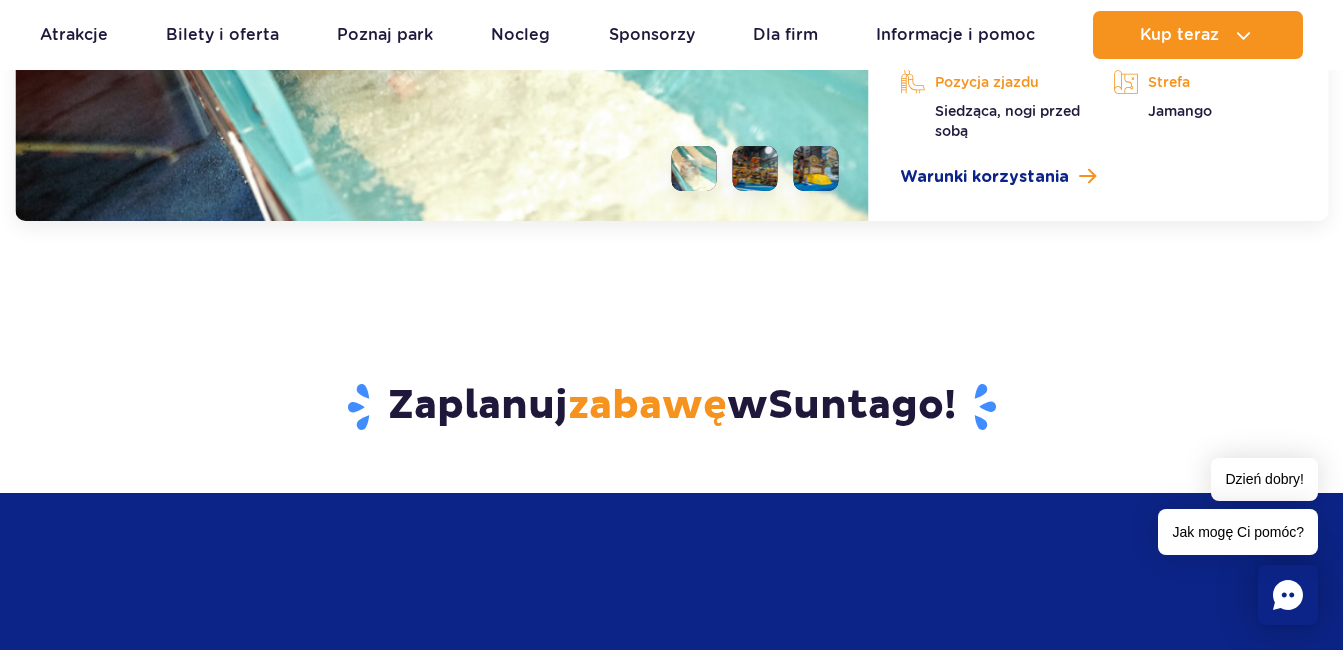 scroll, scrollTop: 6013, scrollLeft: 0, axis: vertical 